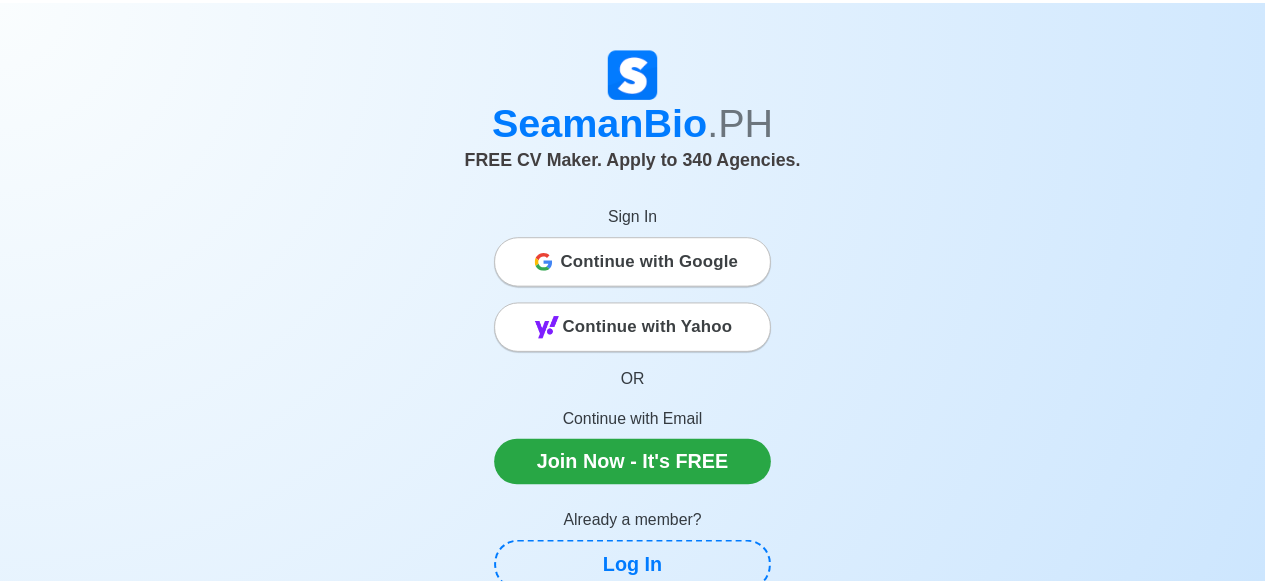 scroll, scrollTop: 0, scrollLeft: 0, axis: both 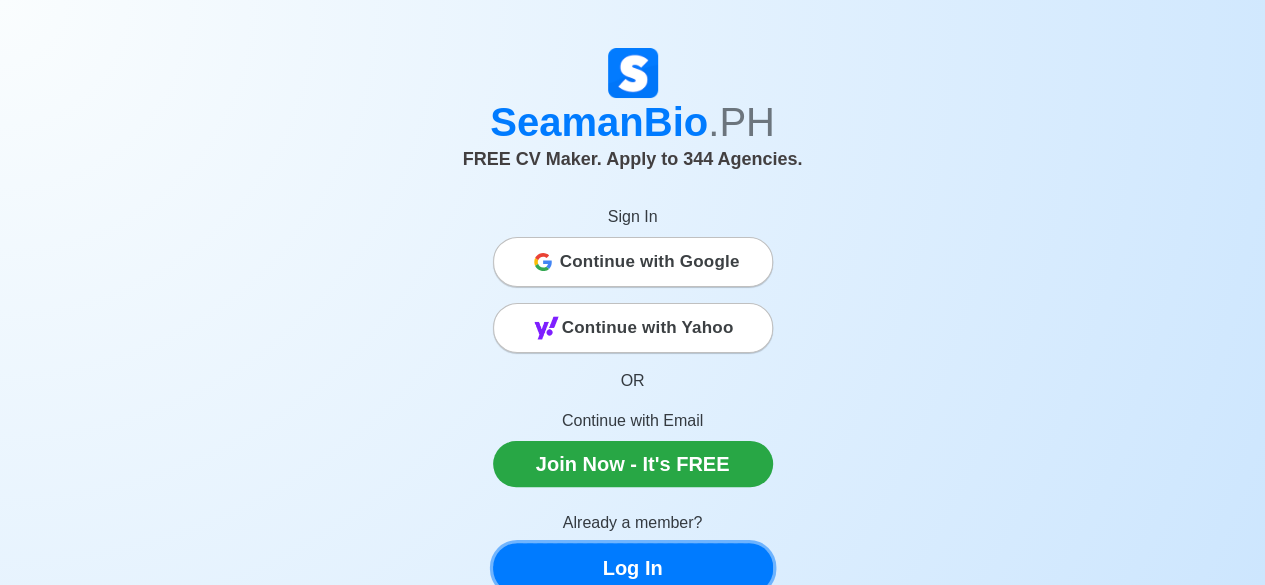 click on "Log In" at bounding box center (633, 568) 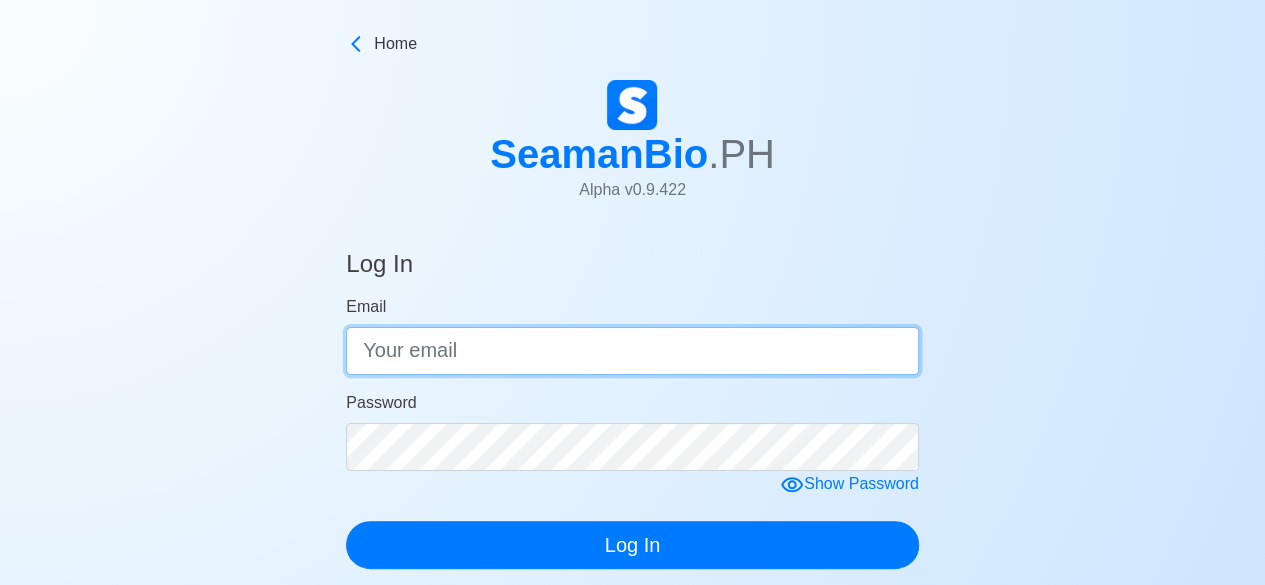 click on "Email" at bounding box center [632, 351] 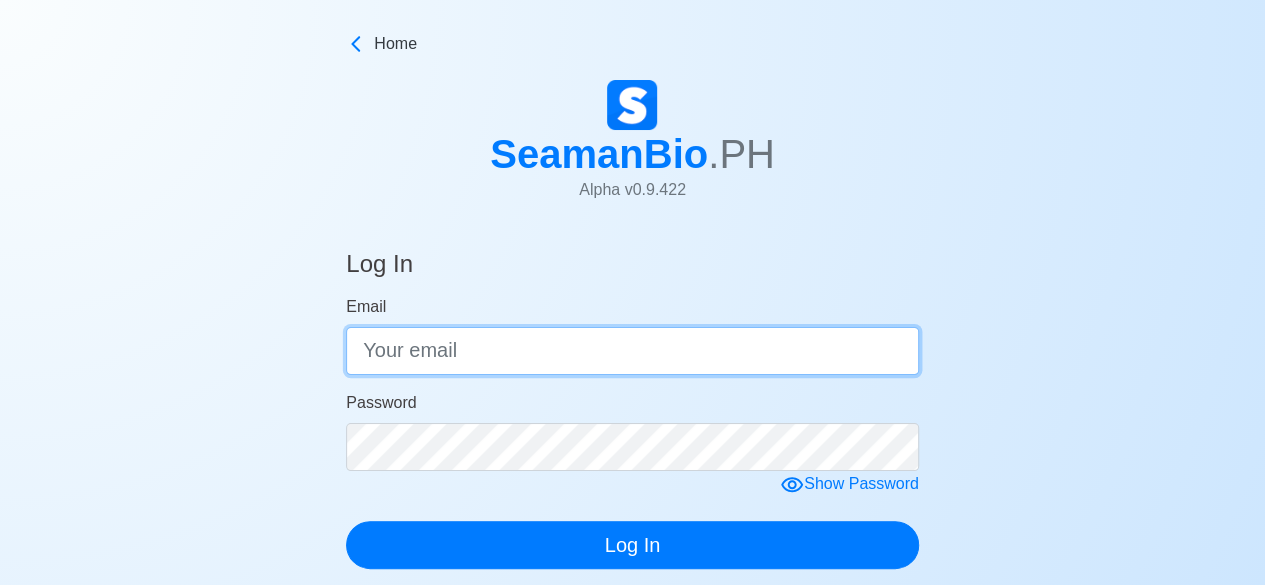 type on "[EMAIL_ADDRESS][DOMAIN_NAME]" 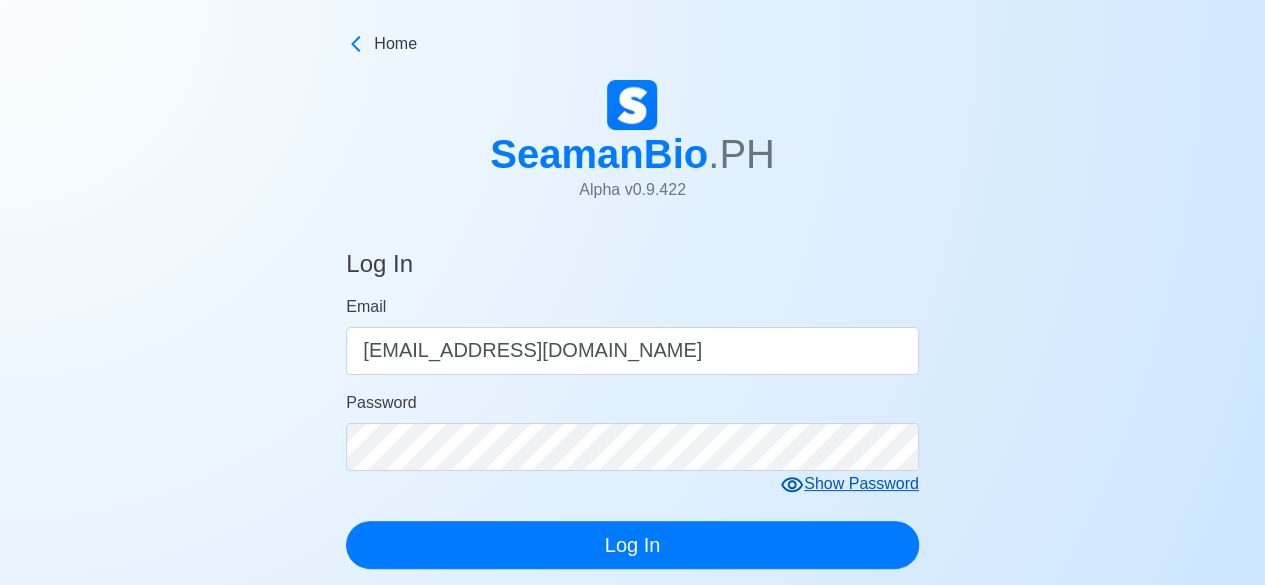 click on "Show Password" at bounding box center (849, 484) 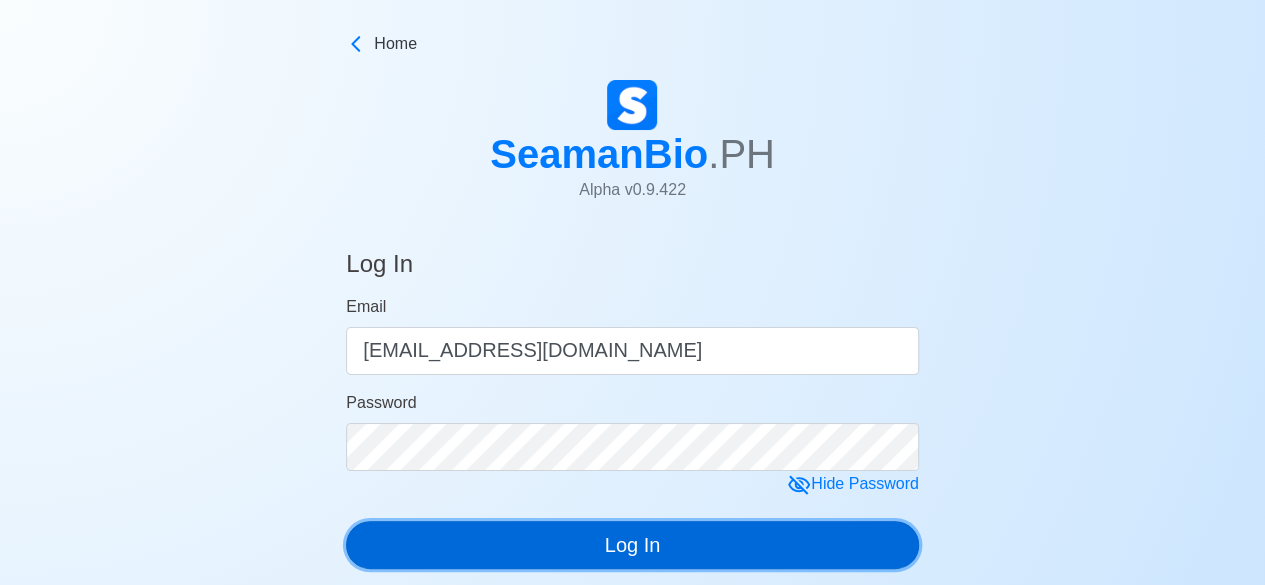 click on "Log In" at bounding box center [632, 545] 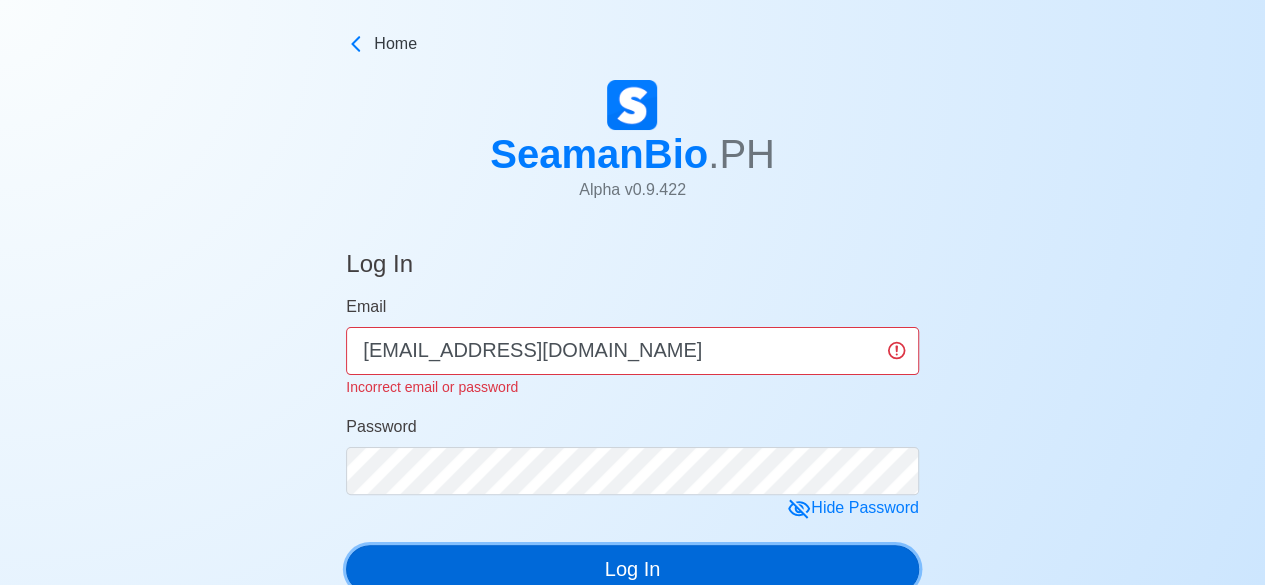 click on "Log In" at bounding box center (632, 569) 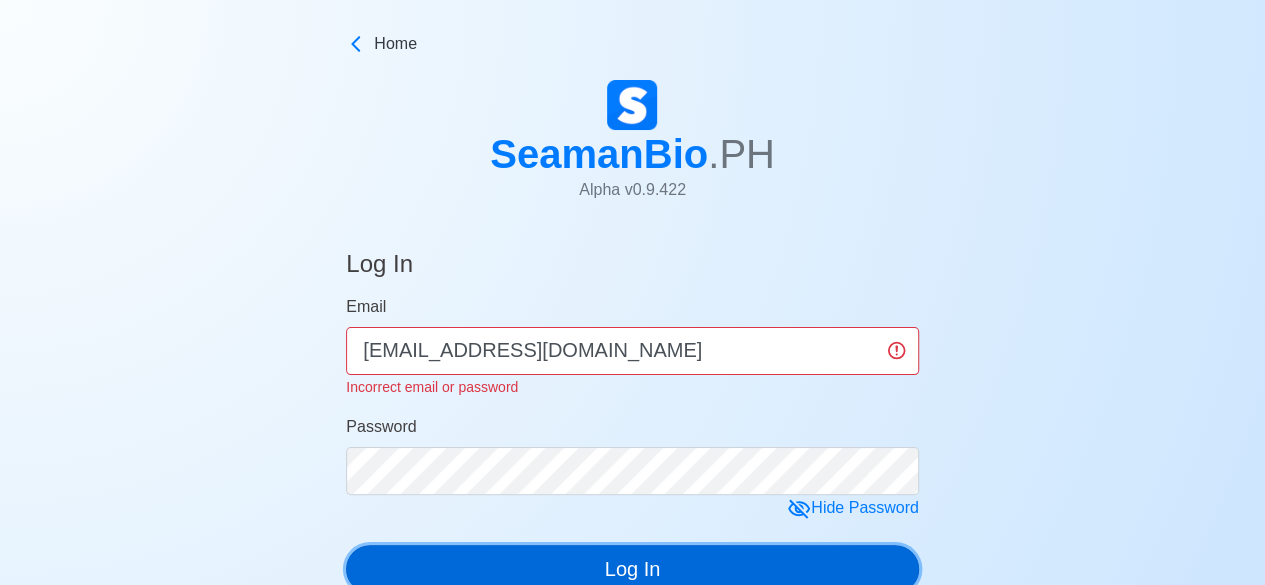 click on "Log In" at bounding box center [632, 569] 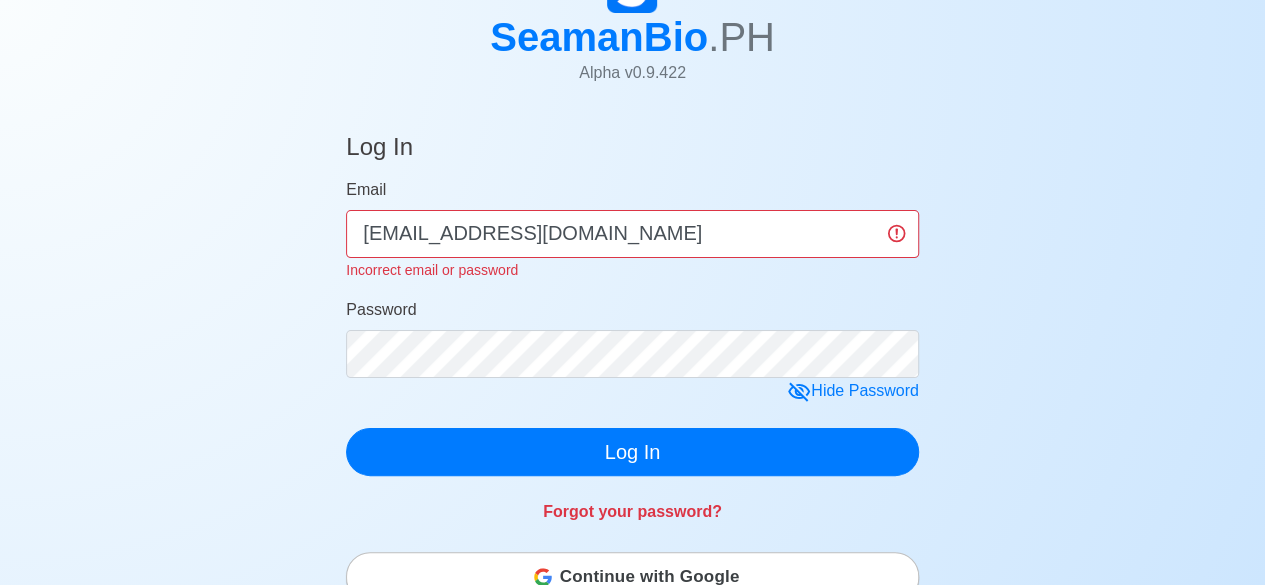 scroll, scrollTop: 176, scrollLeft: 0, axis: vertical 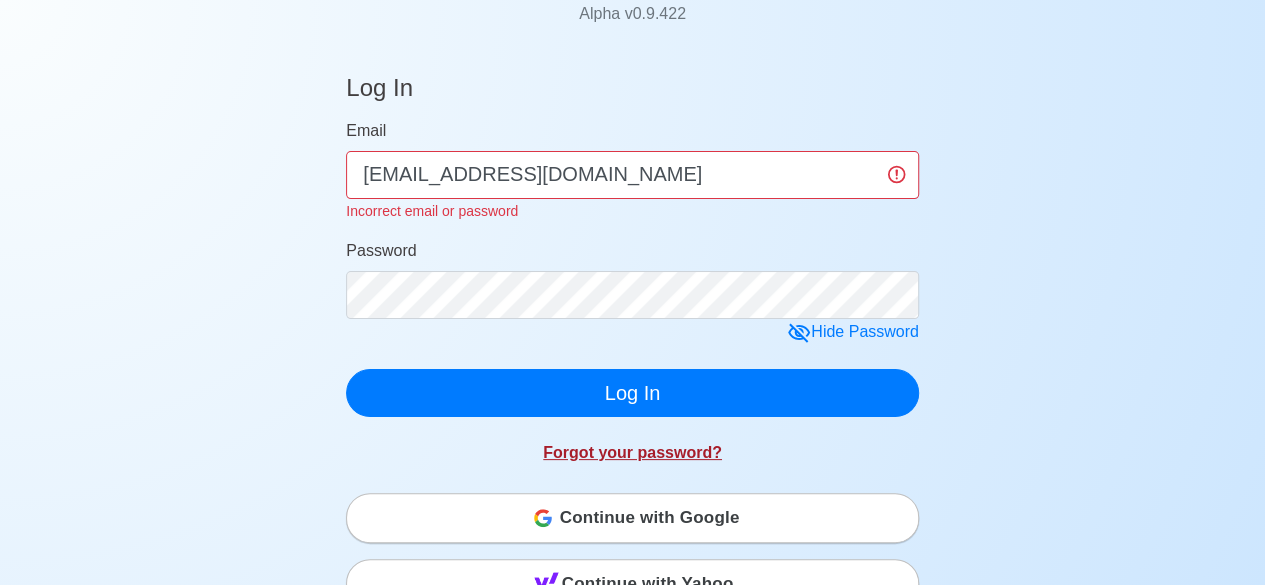 click on "Forgot your password?" at bounding box center [632, 452] 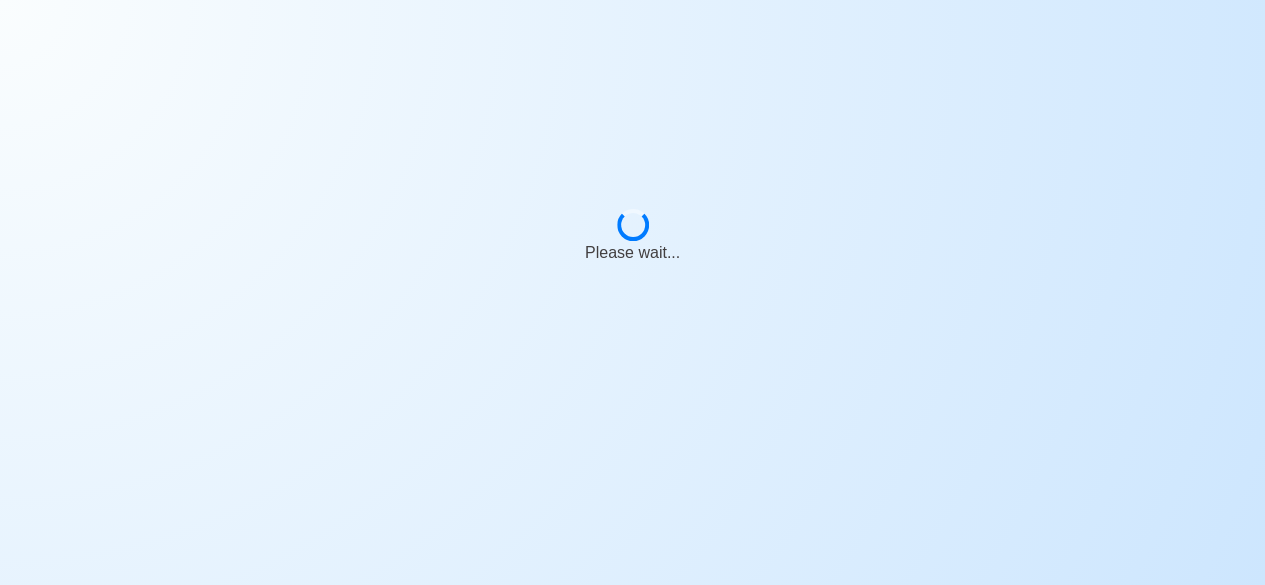 scroll, scrollTop: 0, scrollLeft: 0, axis: both 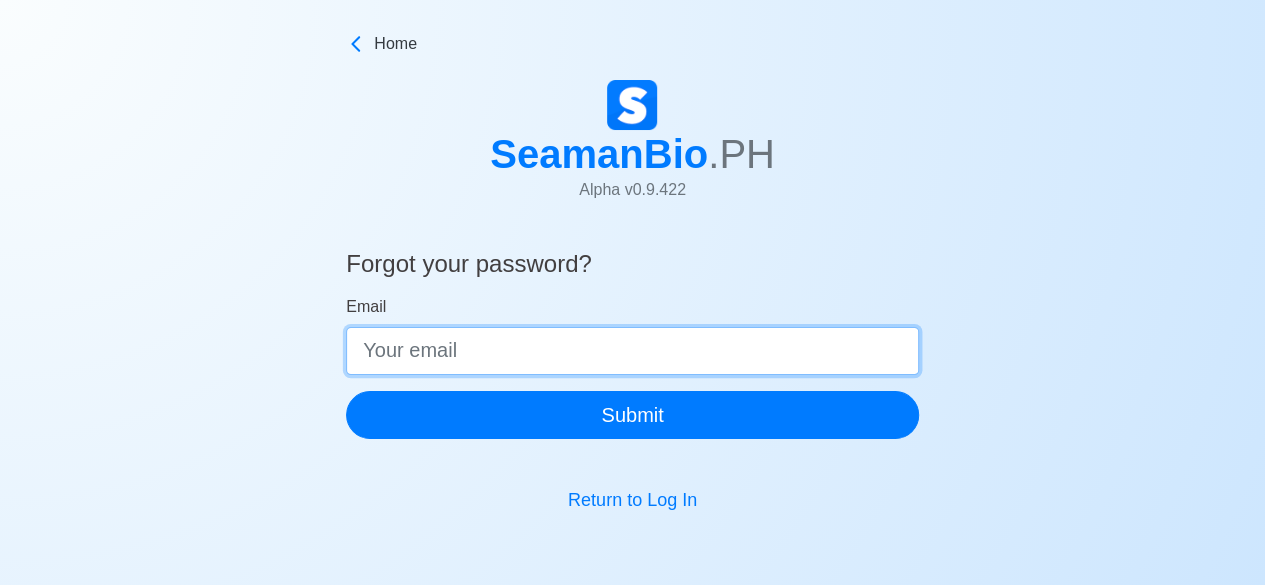 click on "Email" at bounding box center (632, 351) 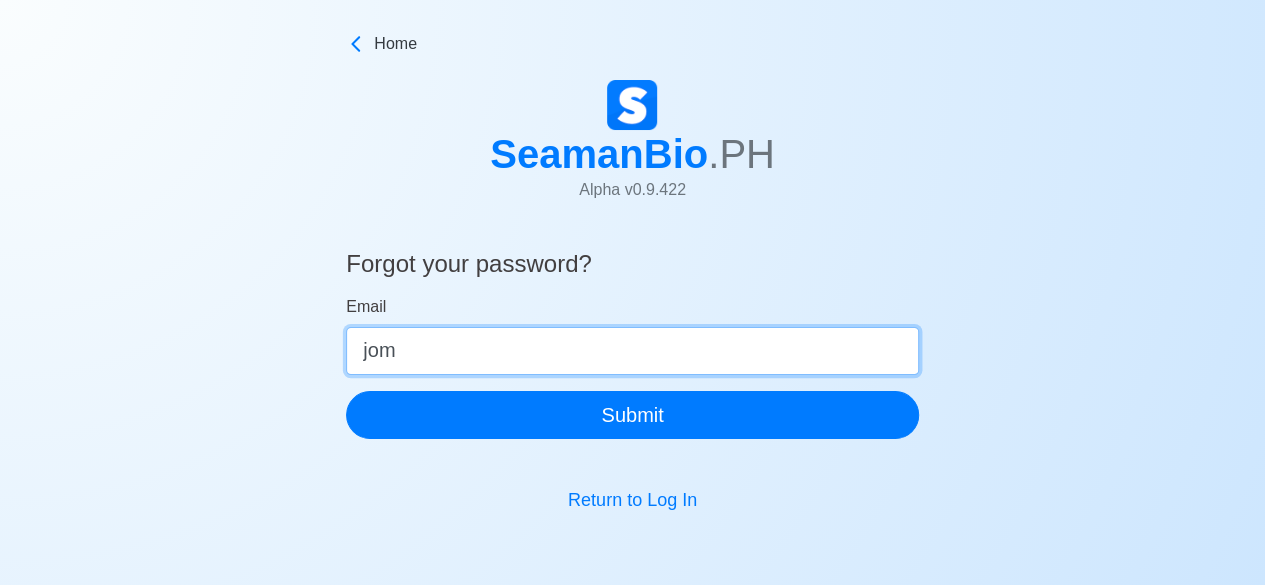 type on "[EMAIL_ADDRESS][DOMAIN_NAME]" 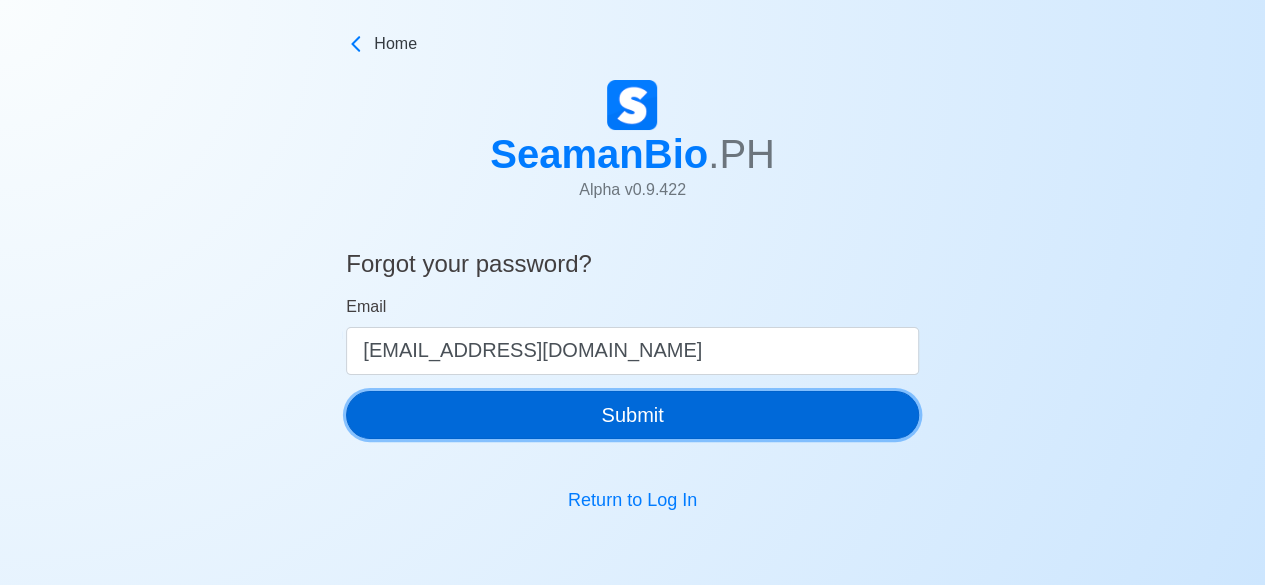 click on "Submit" at bounding box center [632, 415] 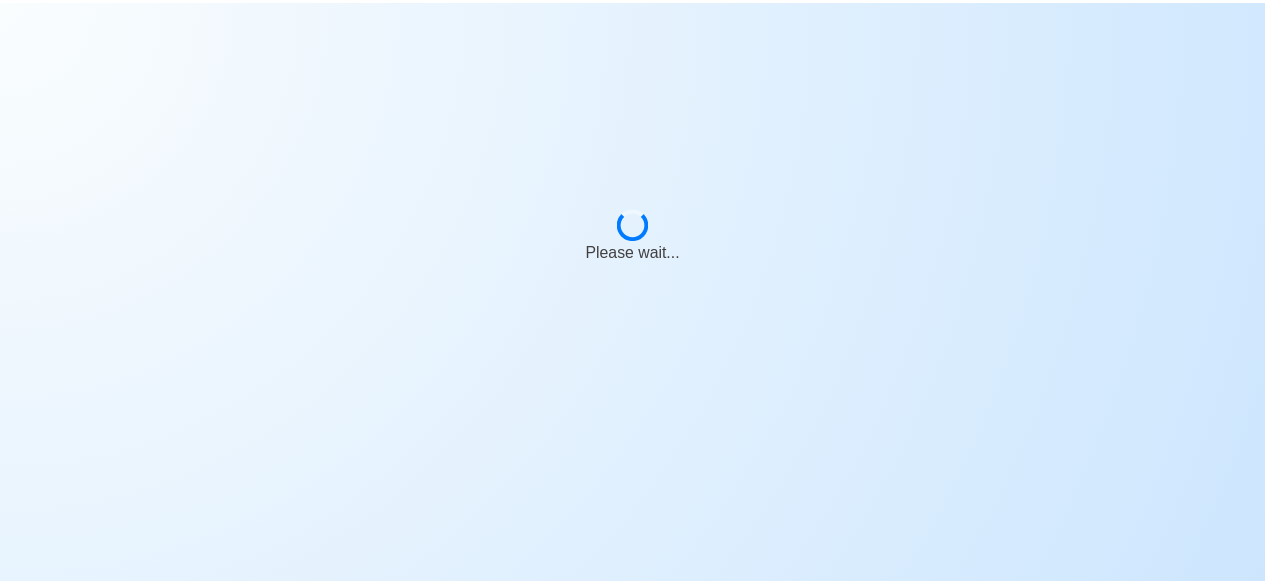 scroll, scrollTop: 0, scrollLeft: 0, axis: both 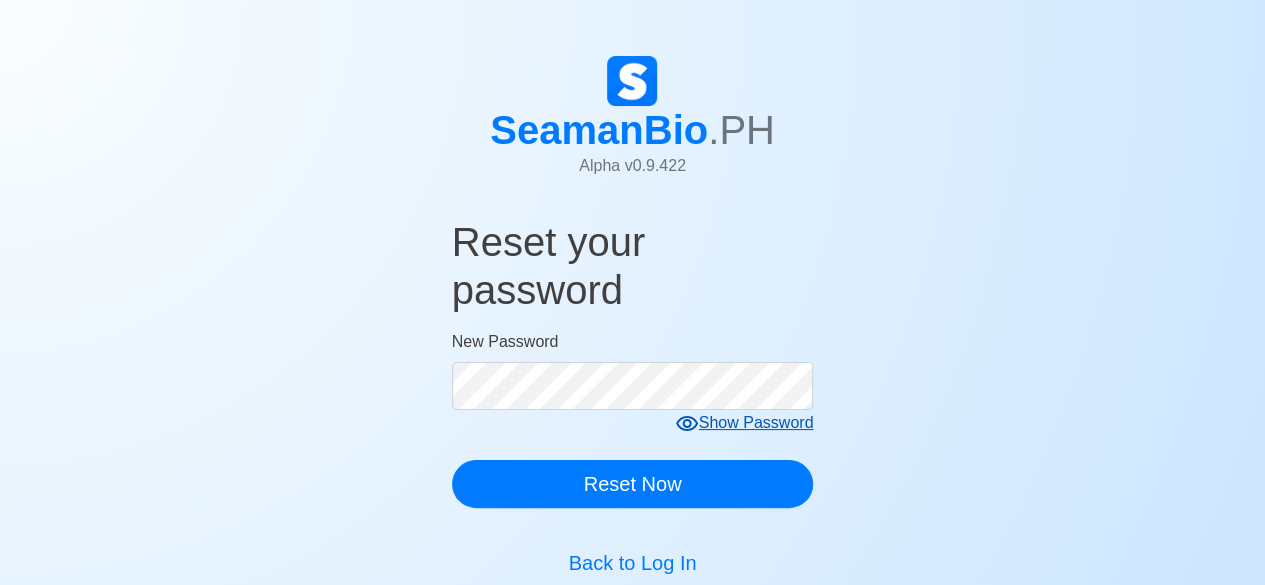 click on "Show Password" at bounding box center (744, 423) 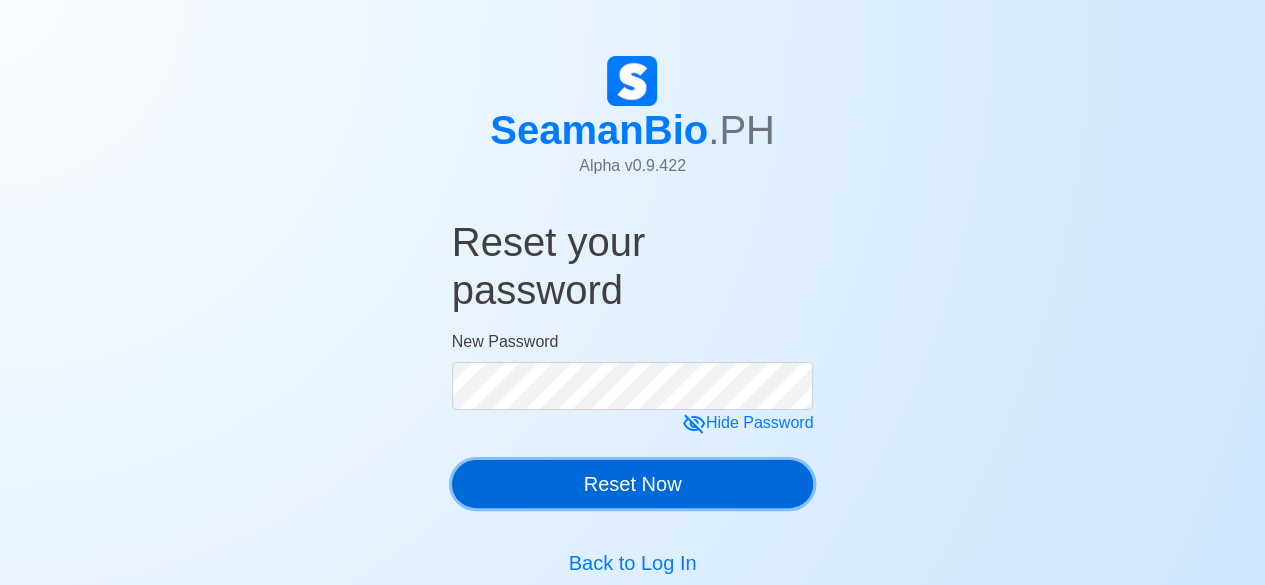 click on "Reset Now" at bounding box center [633, 484] 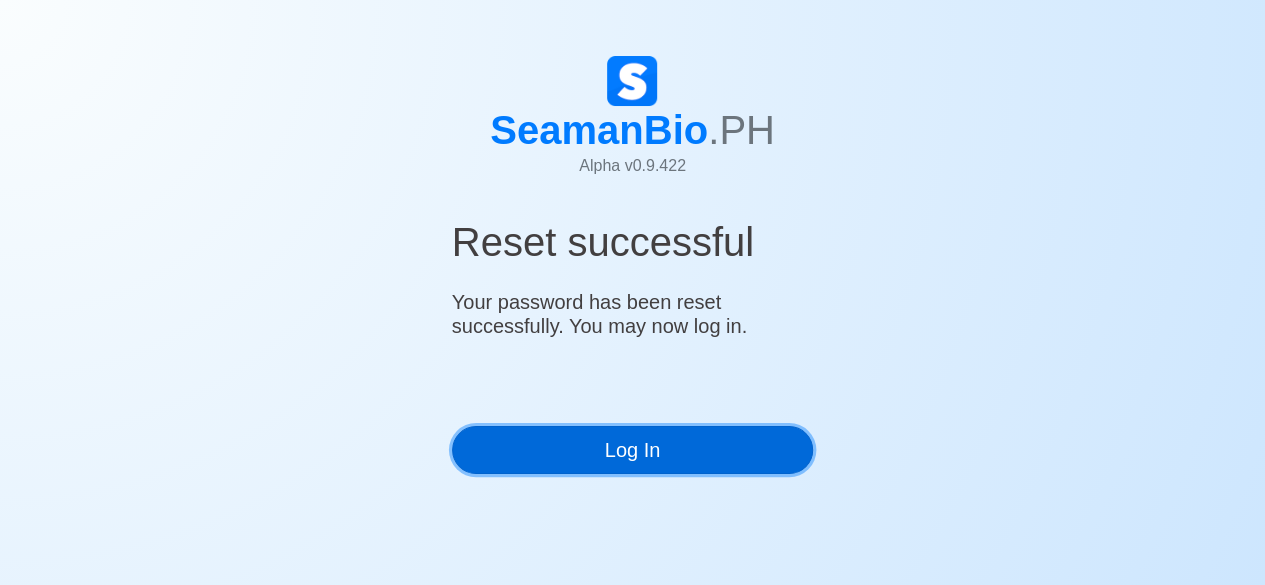 click on "Log In" at bounding box center [633, 450] 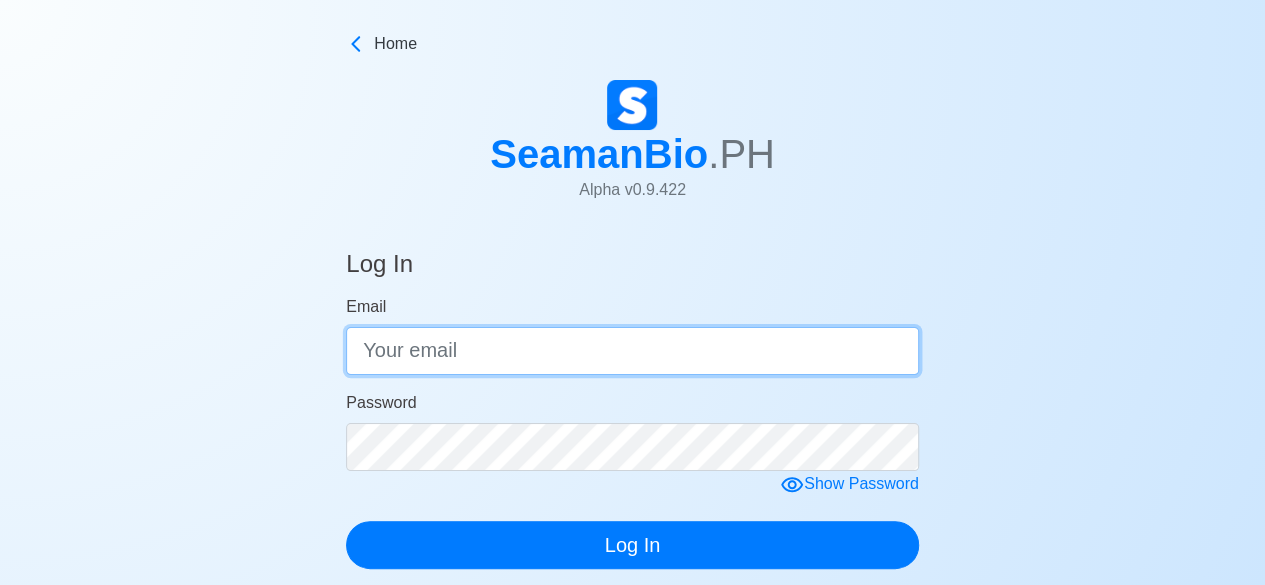 click on "Email" at bounding box center (632, 351) 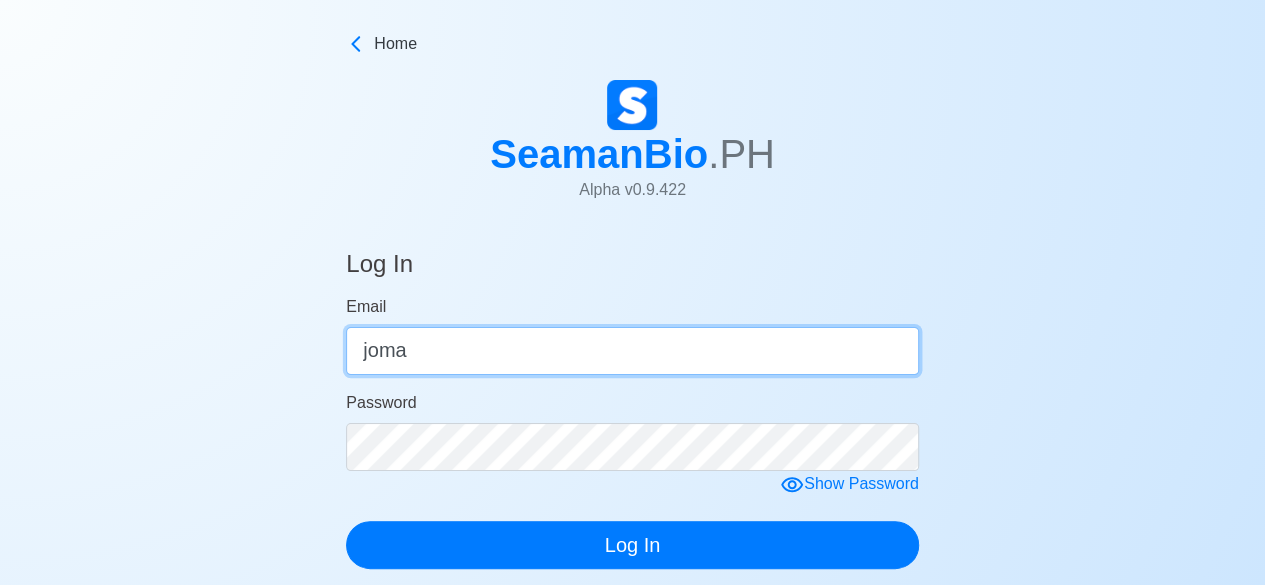 type on "[EMAIL_ADDRESS][DOMAIN_NAME]" 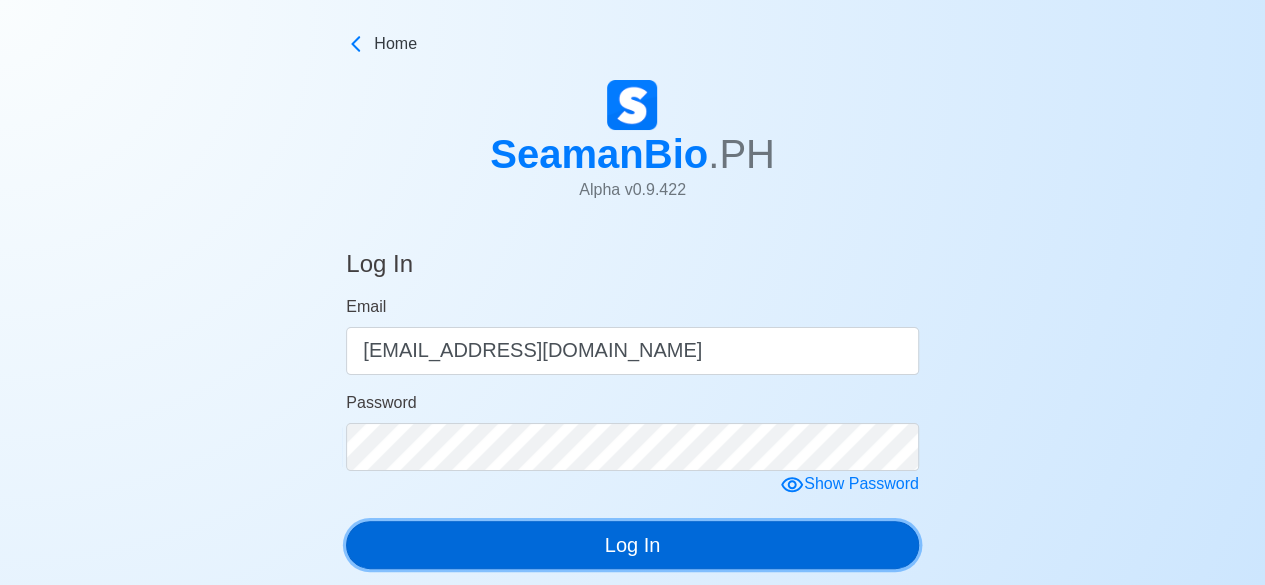 click on "Log In" at bounding box center (632, 545) 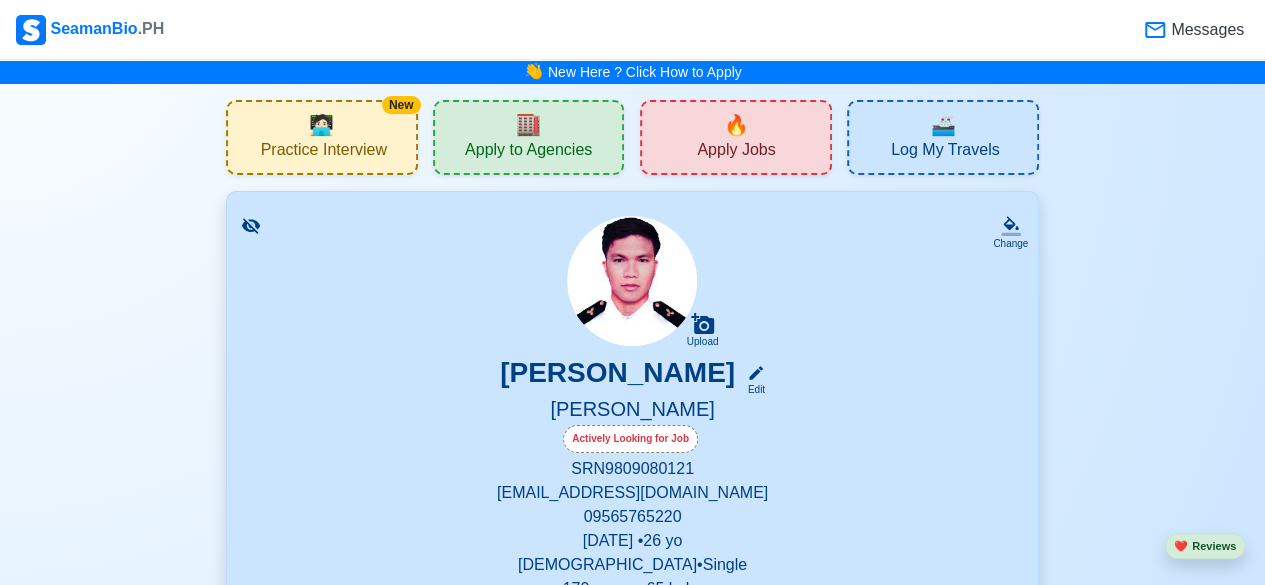 click on "New 🧑🏻‍💻   Practice Interview 🏬   Apply to Agencies 🔥 Apply Jobs 🚢   Log My Travels Change Upload JOMARIE ORQUEZA CANTALLOPEZ Edit STEWARD Actively Looking for Job SRN  9809080121 jomariecantallopez@gmail.com 09565765220 September 8, 1998   •  26   yo Male  •  Single 170 cm  cm •  65 kg  kg BRGY. SULONG ALIMODIAN, ILOILO Philippines   🇵🇭 Availability Immediate Download & Convert to PDF 🎨 Choose Other CV Design ✍️ Add My Signature Objective To provide exceptional service in the galley, maintaining high standards of food safety, and ensuring crew satisfaction while working efficiently in a fast-paced marine environment. EDIT Statutory Info EDIT SSS: 35-1245205-9 TIN: 614-218-963 Pag-IBIG: 121323047636 PhilHealth: 110258840259 Education 1 Auto sort by Start Date. ADD St. Therese-MTC Colleges EDIT BS in Marine Engineering  Jun 2018 - Jun 2021 Travel Documents 3 Passport, US Visa, Seaman Book, etc. ADD Passport EDIT P7339736B Aug 04 2021 - Aug 03 2031 Expires 6 yrs 24 days 5" at bounding box center (632, 2958) 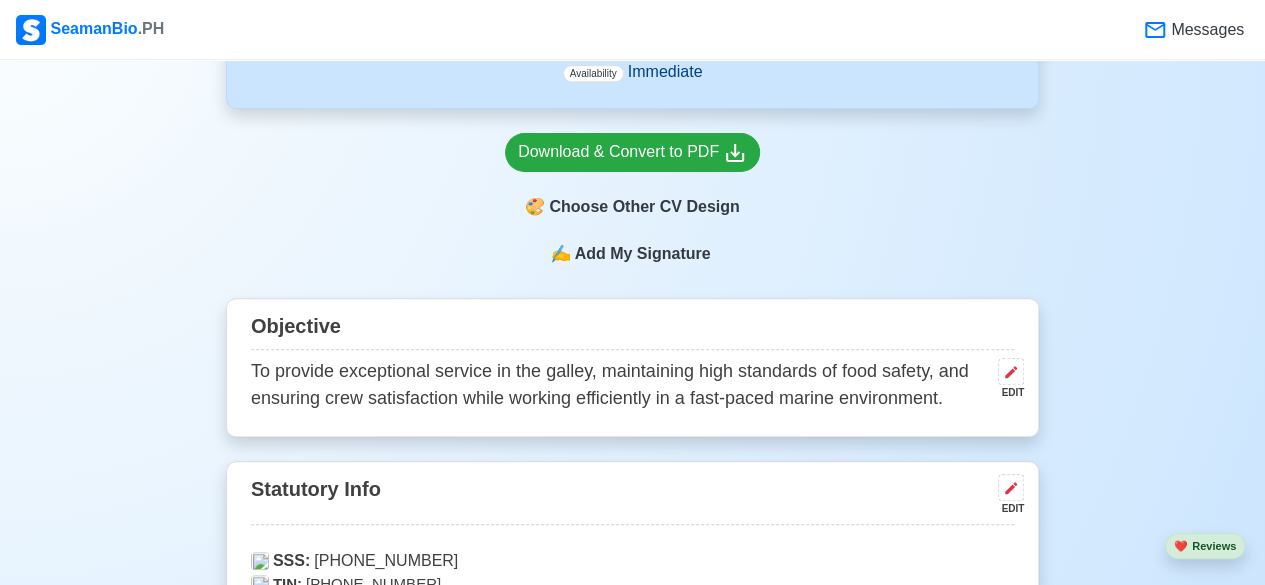 scroll, scrollTop: 0, scrollLeft: 0, axis: both 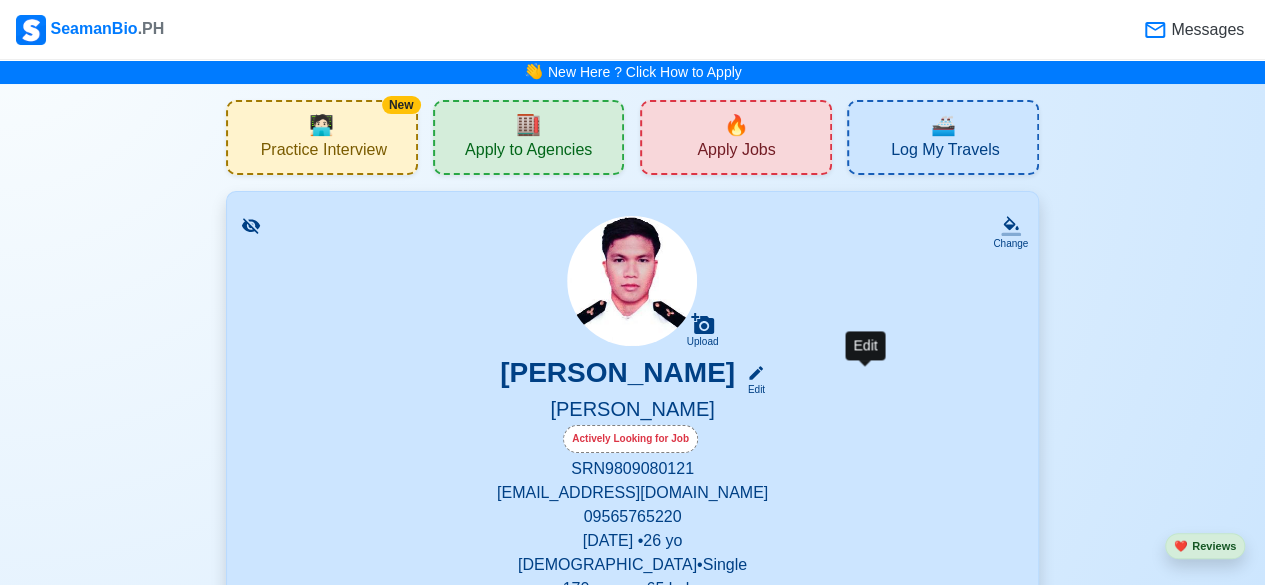 click 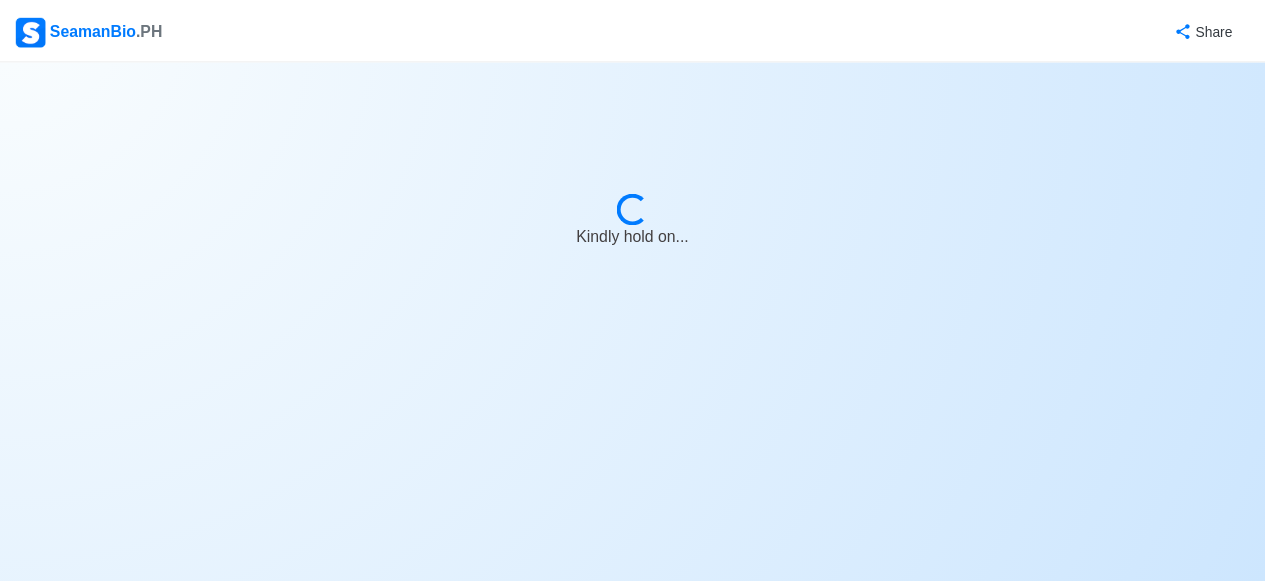 select on "Actively Looking for Job" 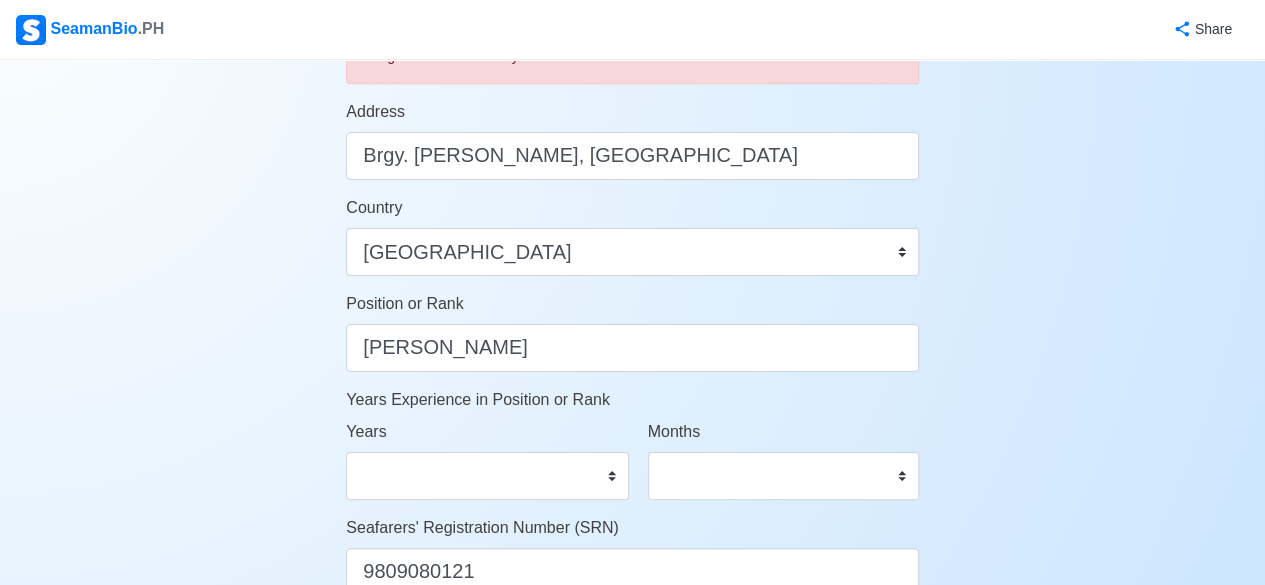 scroll, scrollTop: 872, scrollLeft: 0, axis: vertical 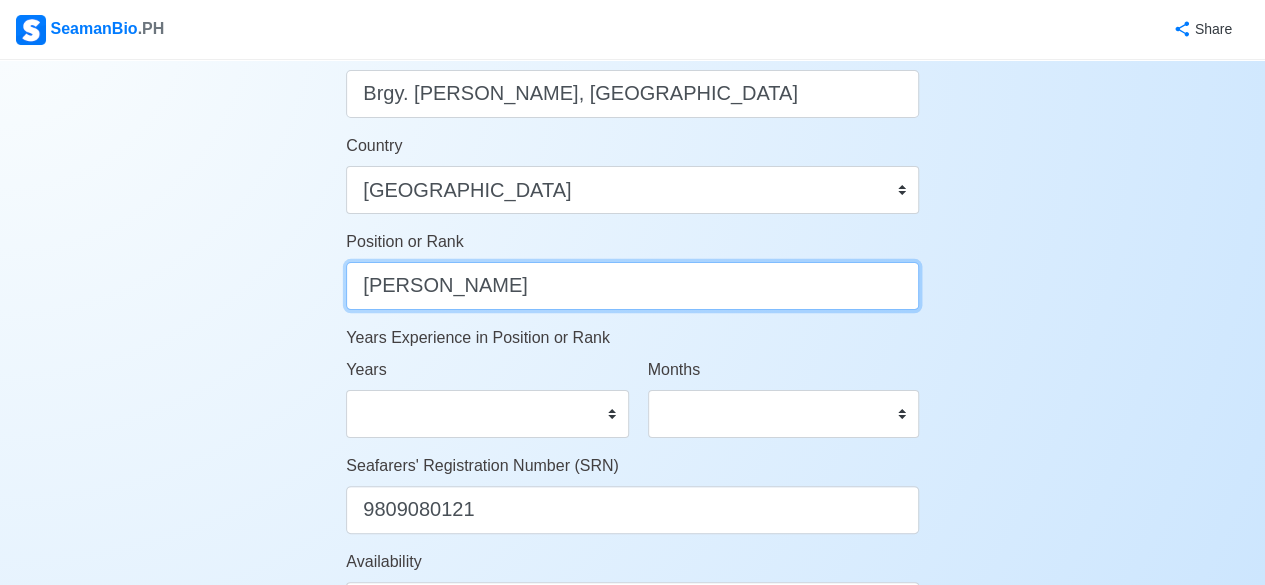 click on "Steward" at bounding box center (632, 286) 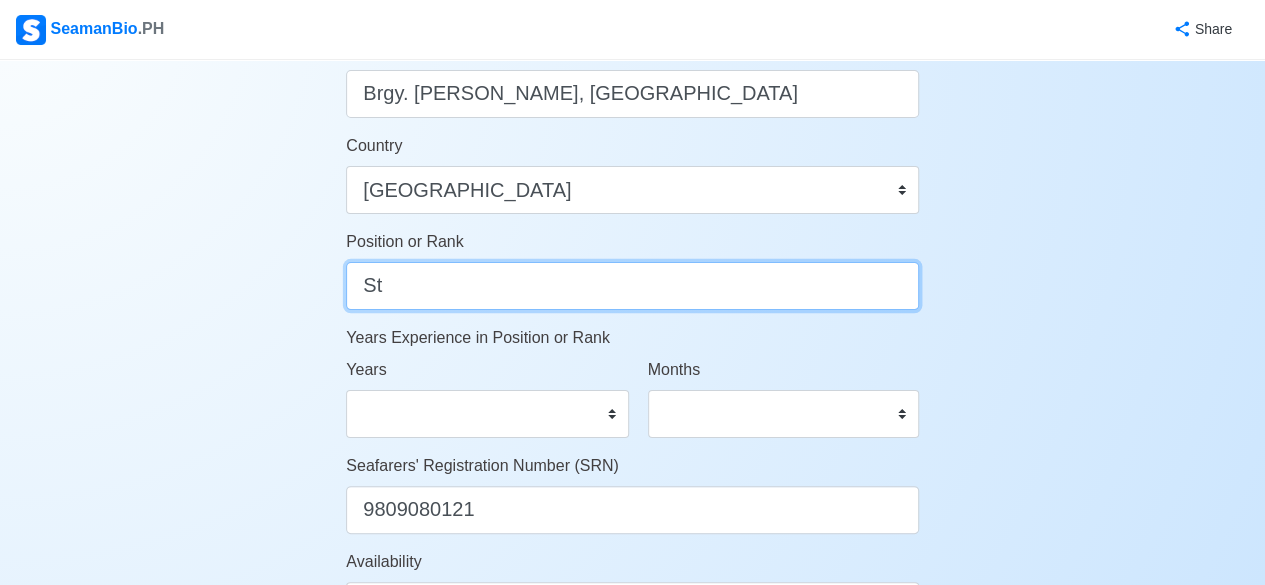 type on "S" 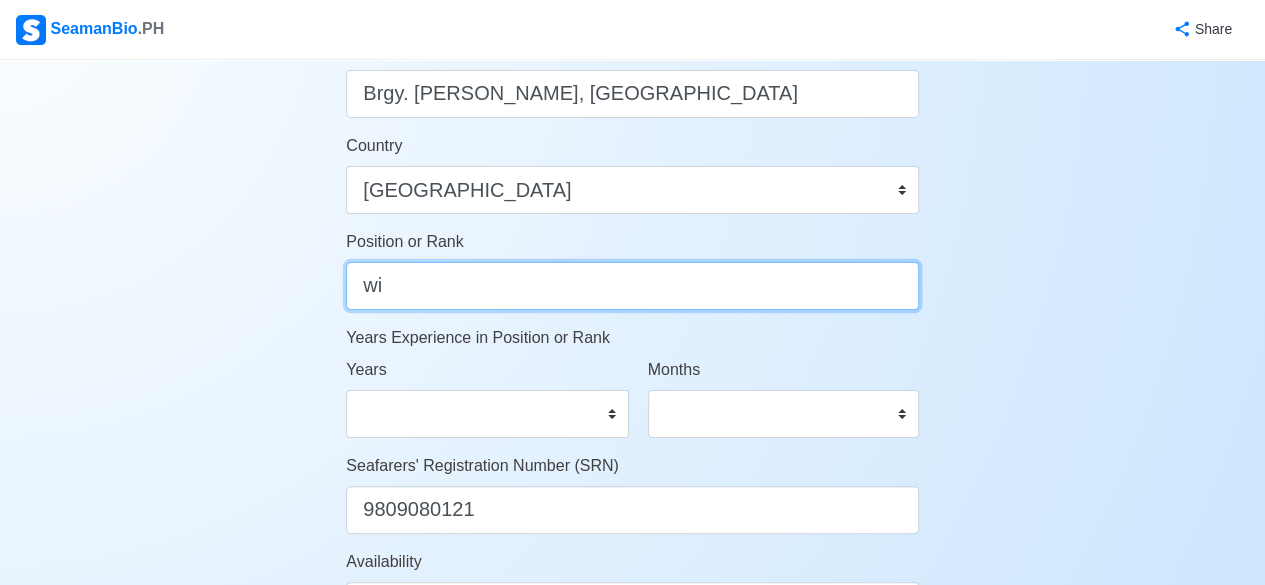 type on "w" 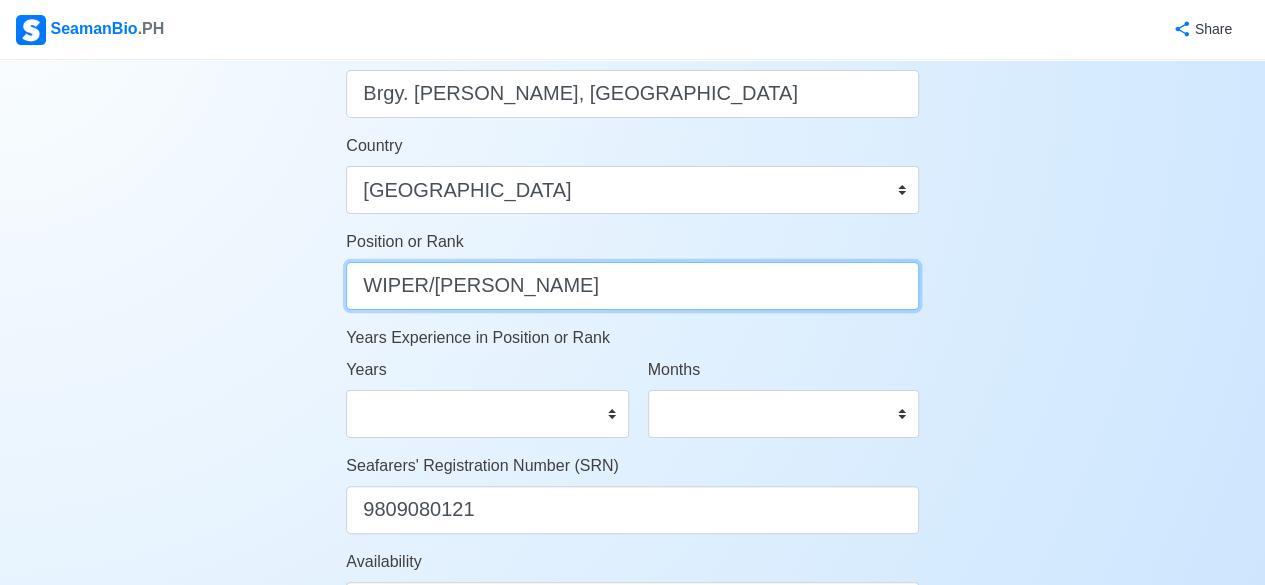 type on "WIPER/MESSMAN" 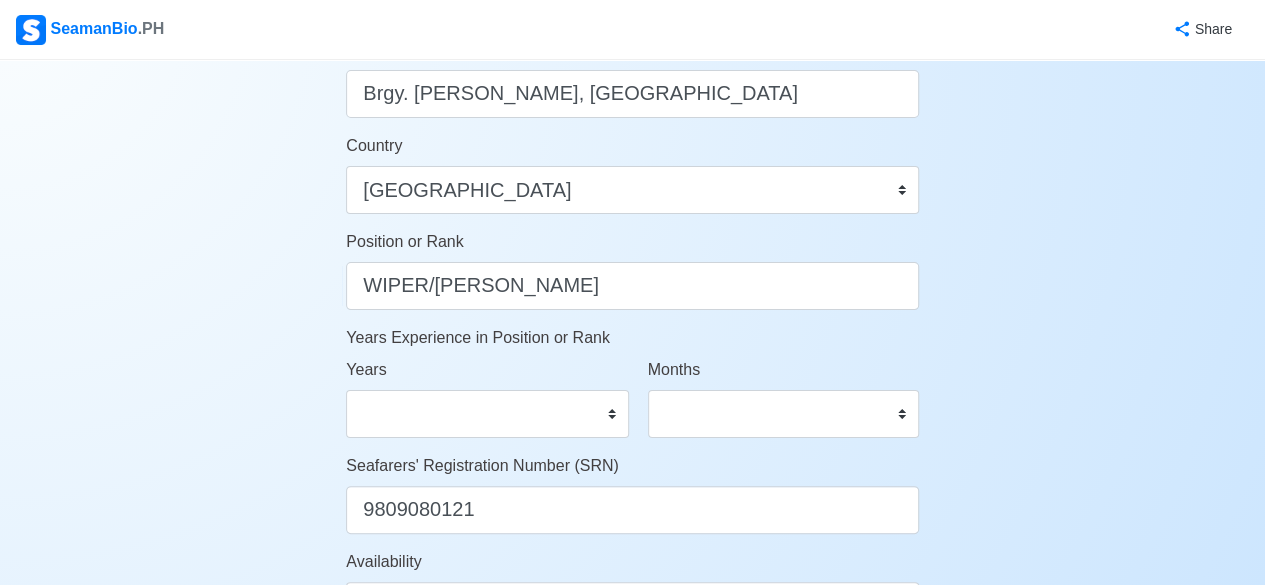 click on "Months 0 1 2 3 4 5 6 7 8 9 10 11" at bounding box center [783, 398] 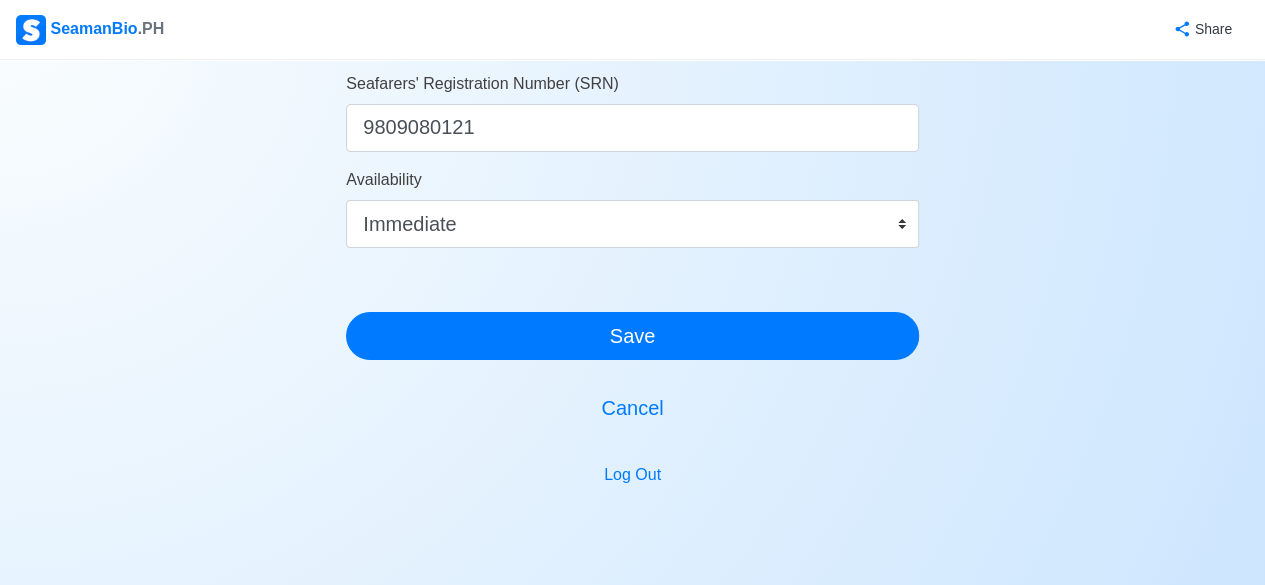 scroll, scrollTop: 1256, scrollLeft: 0, axis: vertical 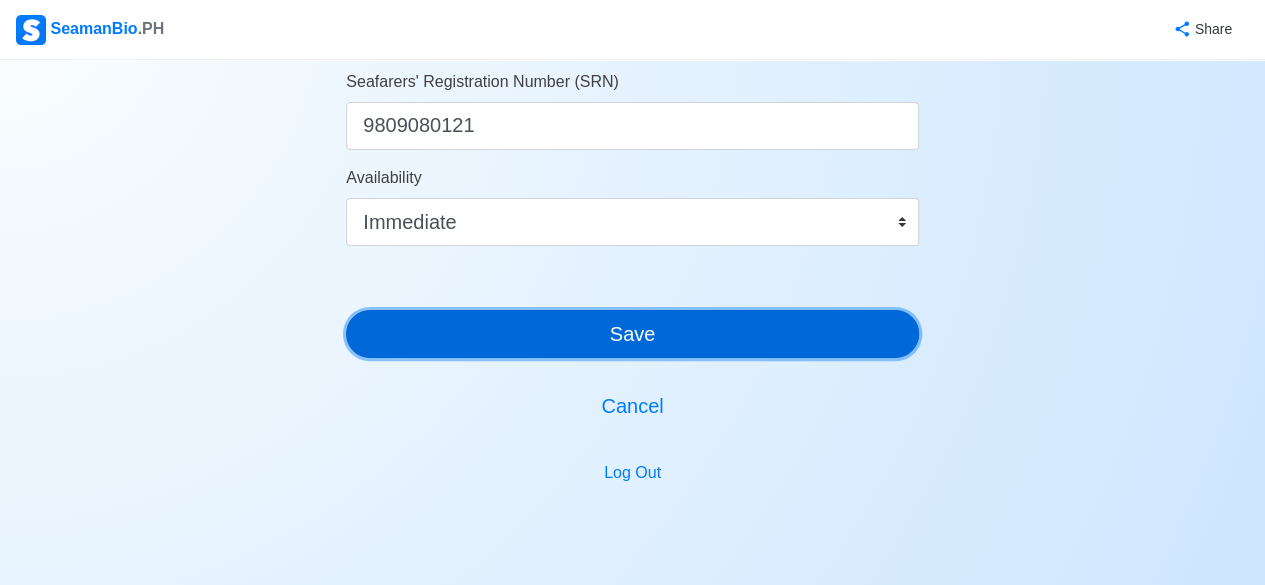 click on "Save" at bounding box center (632, 334) 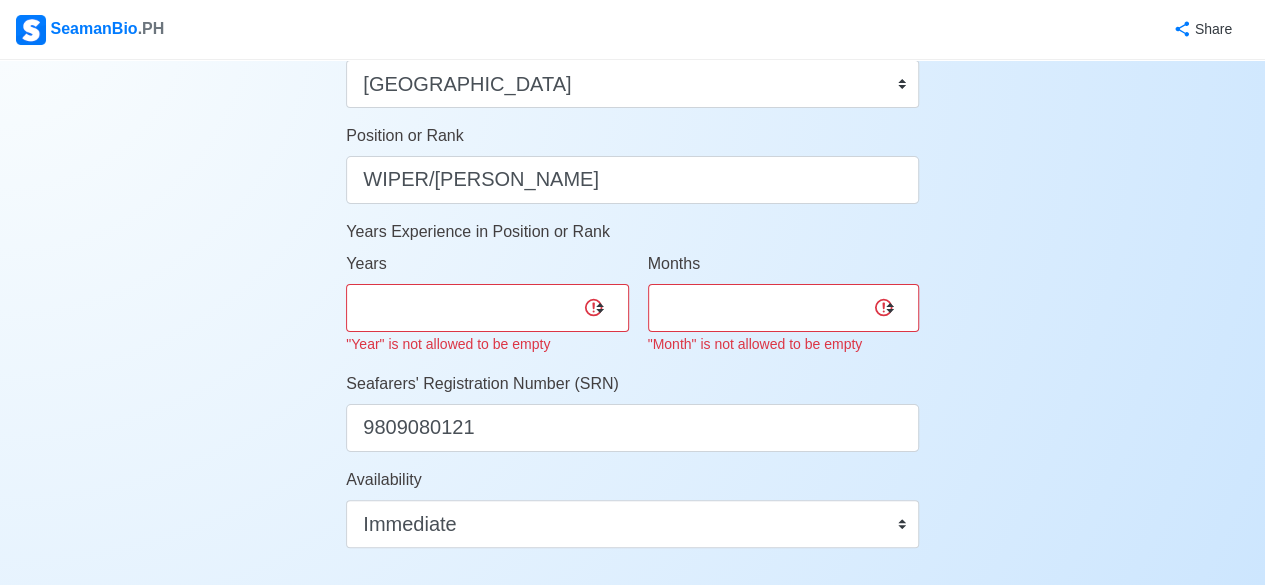 scroll, scrollTop: 968, scrollLeft: 0, axis: vertical 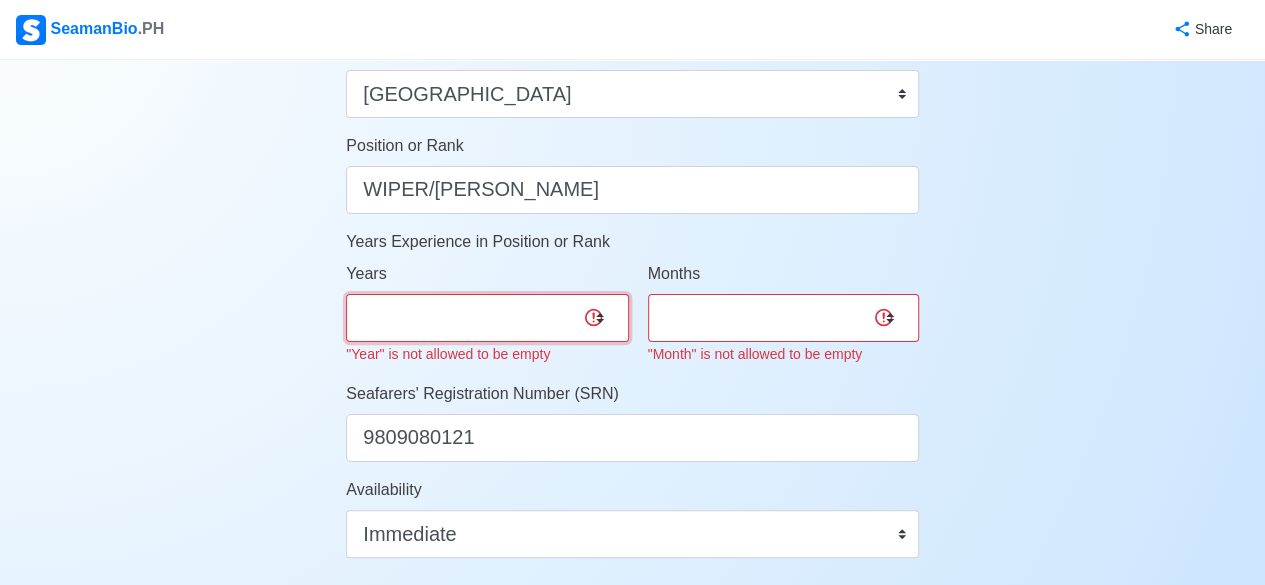 click on "0 1 2 3 4 5 6 7 8 9 10 11 12 13 14 15 16 17 18 19 20 21 22 23 24 25 26 27 28 29 30 31 32 33 34 35 36 37 38 39 40 41 42 43 44 45 46 47 48 49 50" at bounding box center [487, 318] 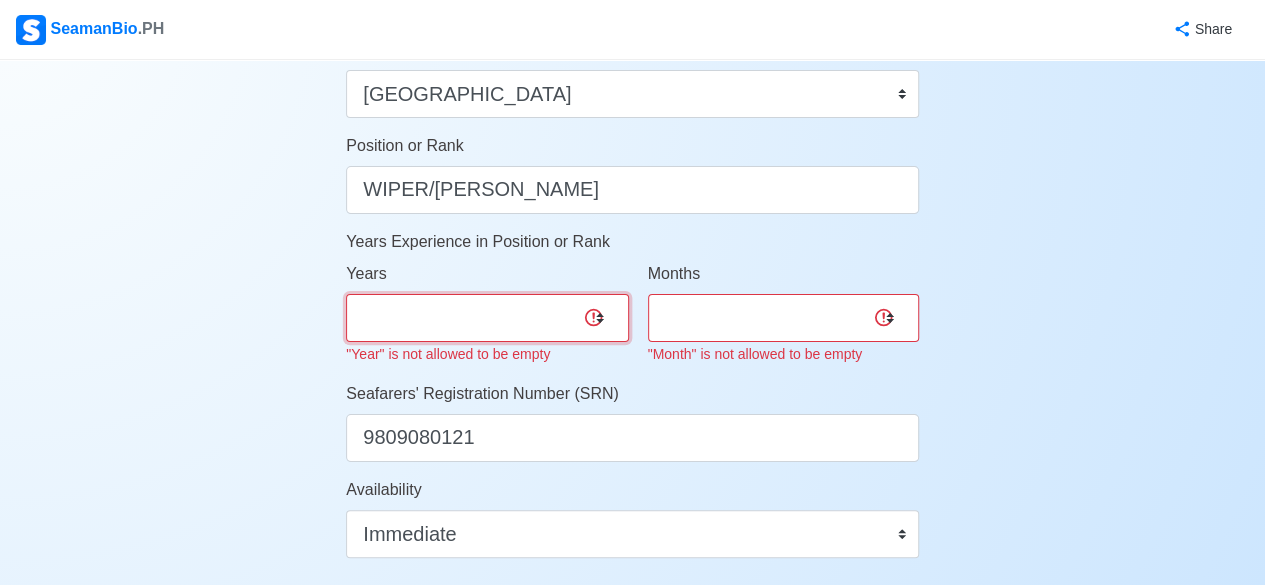 select on "0" 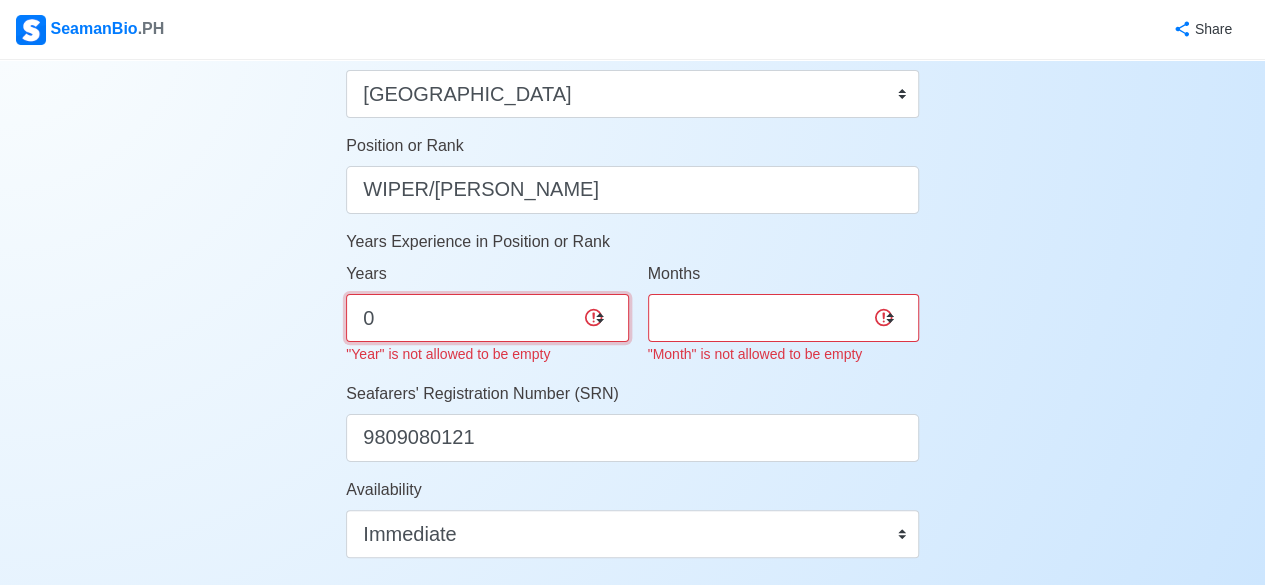 click on "0 1 2 3 4 5 6 7 8 9 10 11 12 13 14 15 16 17 18 19 20 21 22 23 24 25 26 27 28 29 30 31 32 33 34 35 36 37 38 39 40 41 42 43 44 45 46 47 48 49 50" at bounding box center (487, 318) 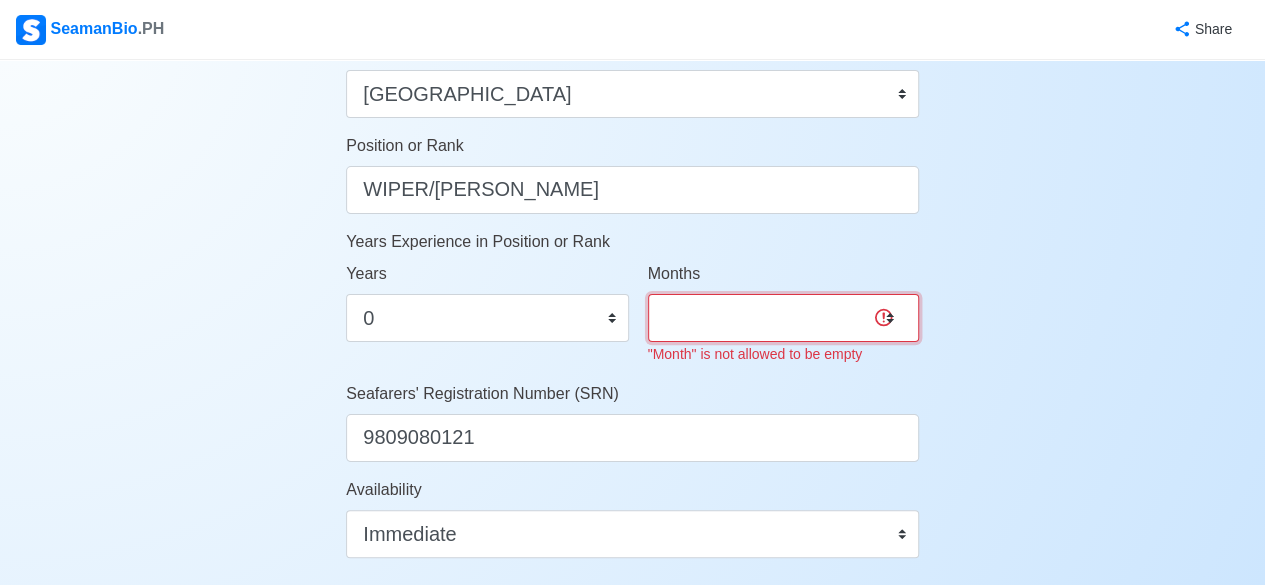 click on "0 1 2 3 4 5 6 7 8 9 10 11" at bounding box center [783, 318] 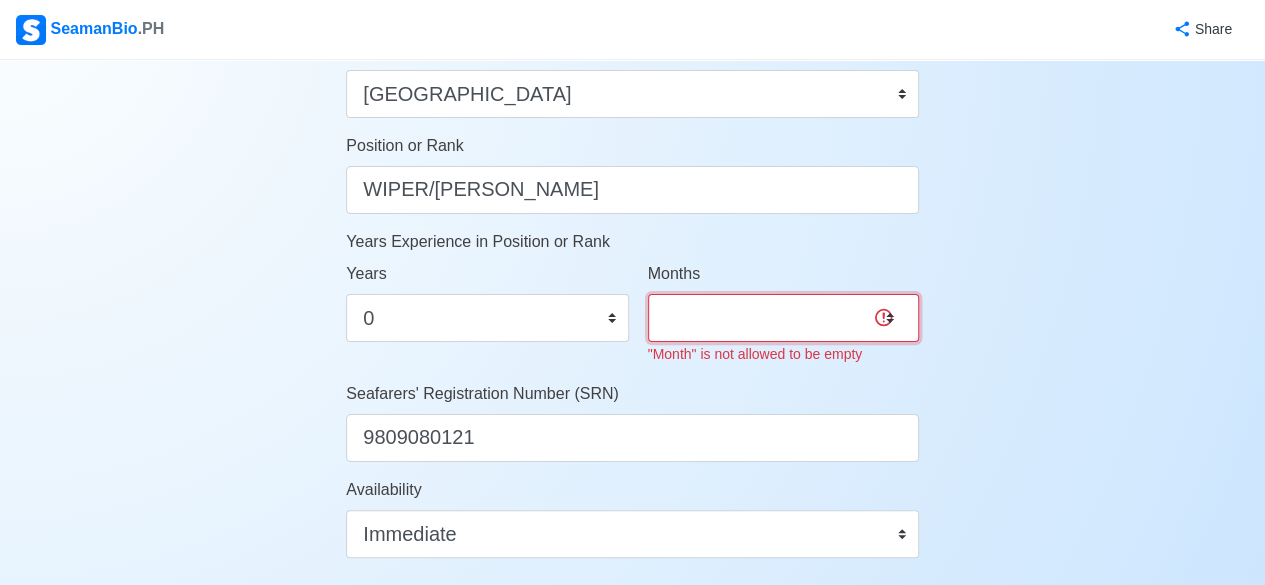select on "0" 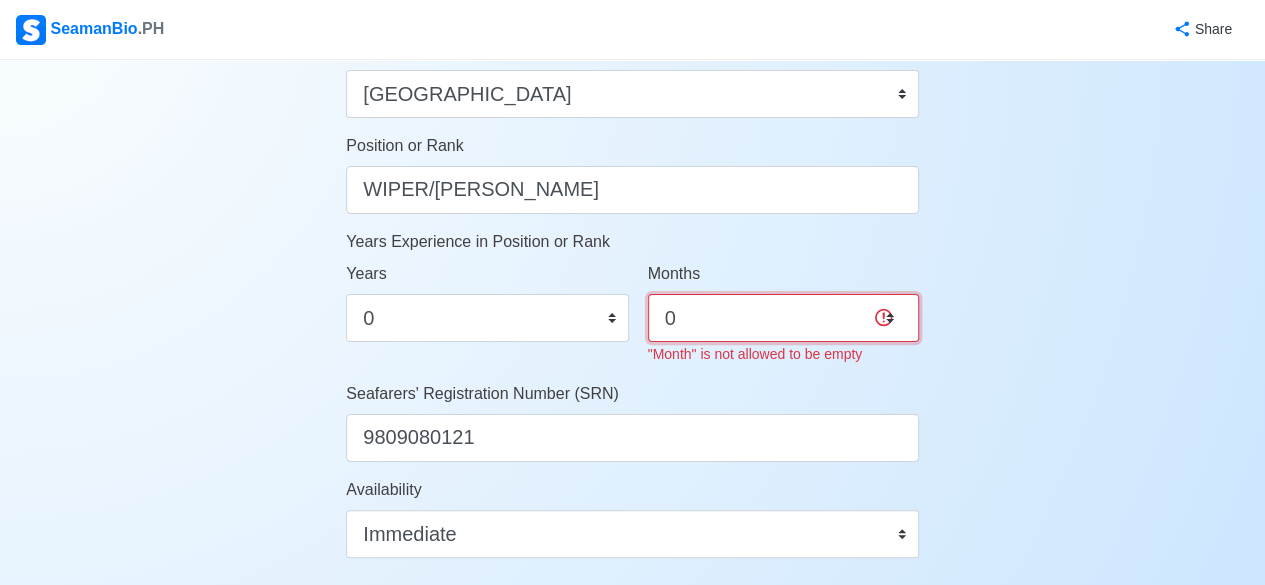 click on "0 1 2 3 4 5 6 7 8 9 10 11" at bounding box center [783, 318] 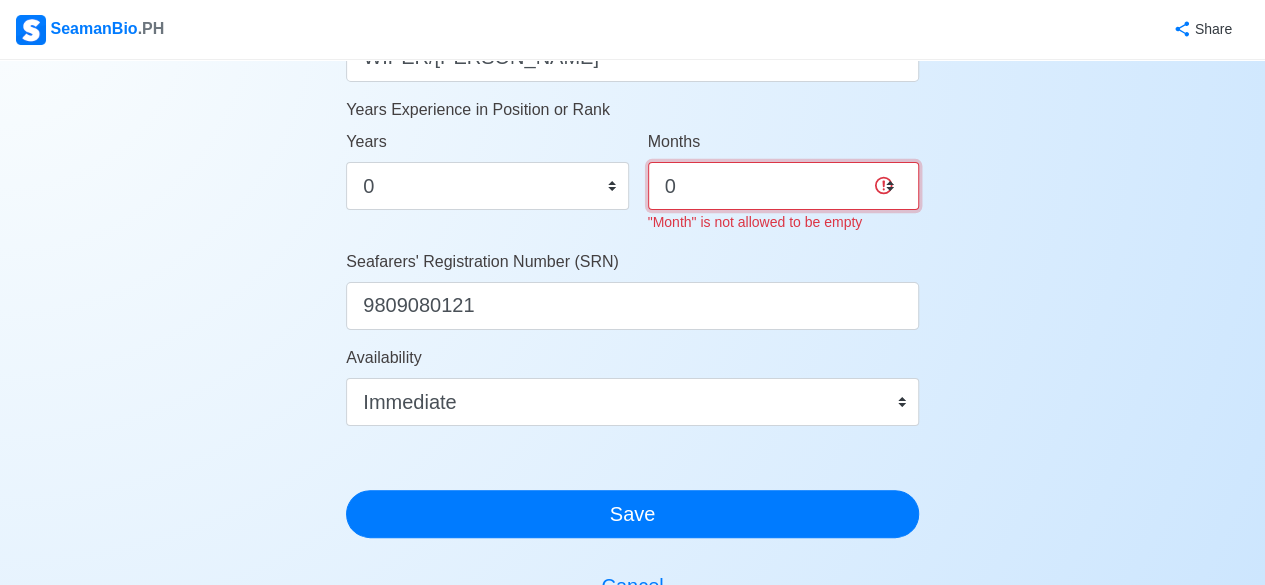 scroll, scrollTop: 1313, scrollLeft: 0, axis: vertical 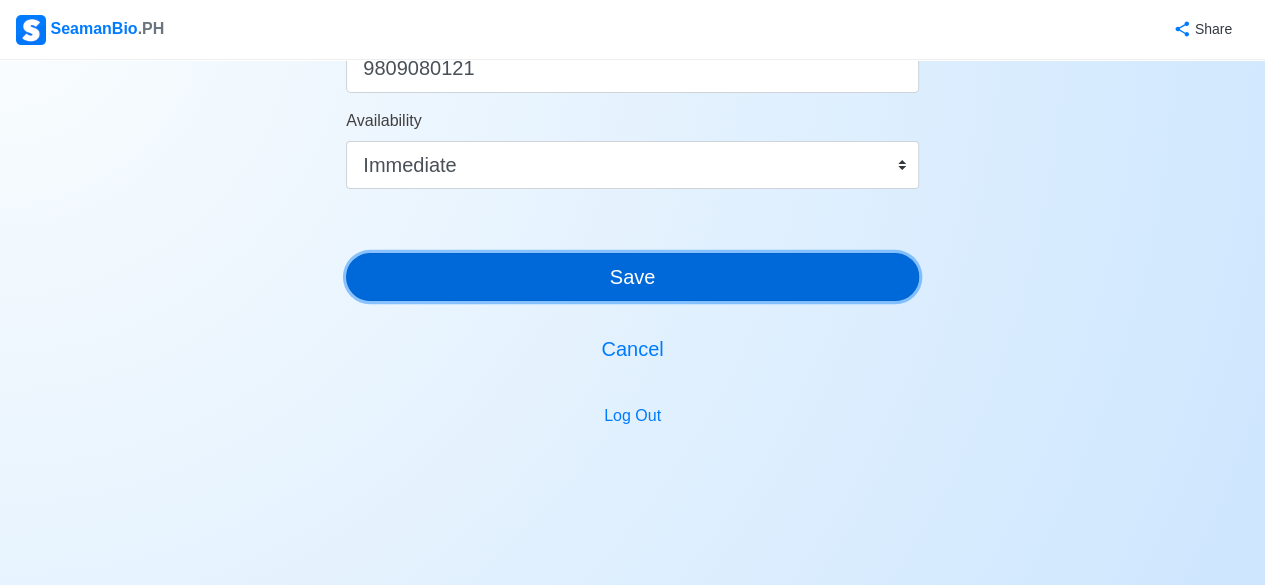 click on "Account Setup   🗂️ Your Job Status Onboard Actively Looking for Job Not Looking for Job Hiring Visibility Visible for Hiring Not Visible for Hiring Your Name Jomarie Orqueza Cantallopez Date of Birth     09/08/1998 Civil Status Single Married Widowed Separated Gender Male Female Height (cm) 170 cm Weight (kg) 65 kg Phone Number 09565765220 🔔 Make sure your phone number is contactable. When you apply & got shortlisted, agencies will contact you. Address Brgy. Sulong Alimodian, Iloilo Country Afghanistan Åland Islands Albania Algeria American Samoa Andorra Angola Anguilla Antarctica Antigua and Barbuda Argentina Armenia Aruba Australia Austria Azerbaijan Bahamas Bahrain Bangladesh Barbados Belarus Belgium Belize Benin Bermuda Bhutan Bolivia, Plurinational State of Bonaire, Sint Eustatius and Saba Bosnia and Herzegovina Botswana Bouvet Island Brazil British Indian Ocean Territory Brunei Darussalam Bulgaria Burkina Faso Burundi Cabo Verde Cambodia Cameroon Canada Cayman Islands Chad Chile China Congo" at bounding box center (632, -341) 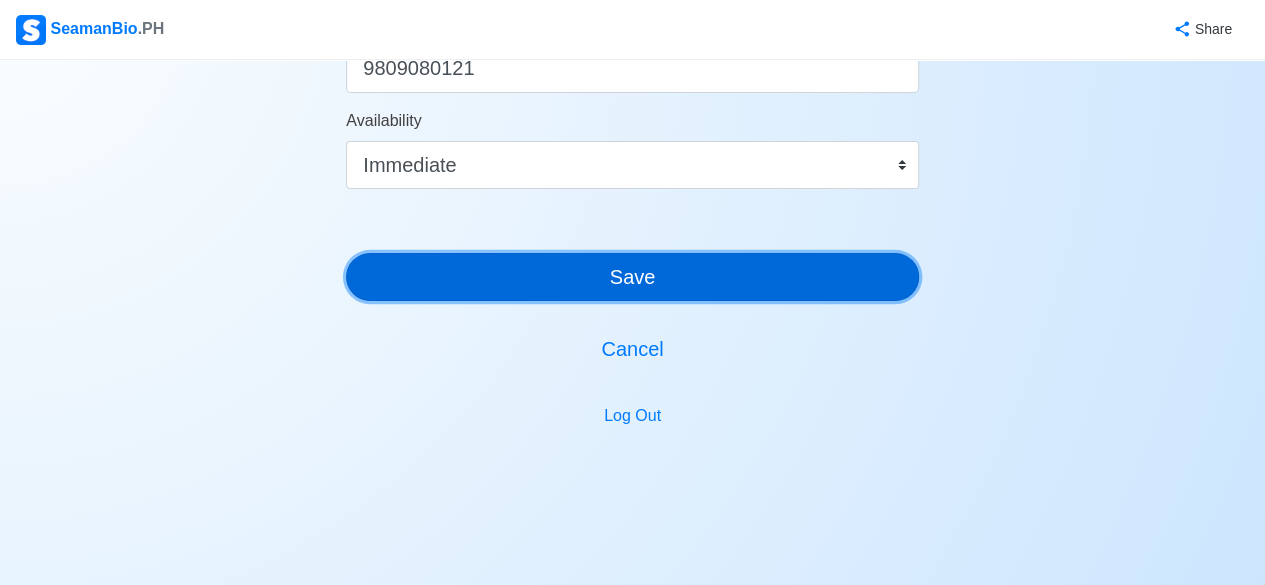 click on "Save" at bounding box center [632, 277] 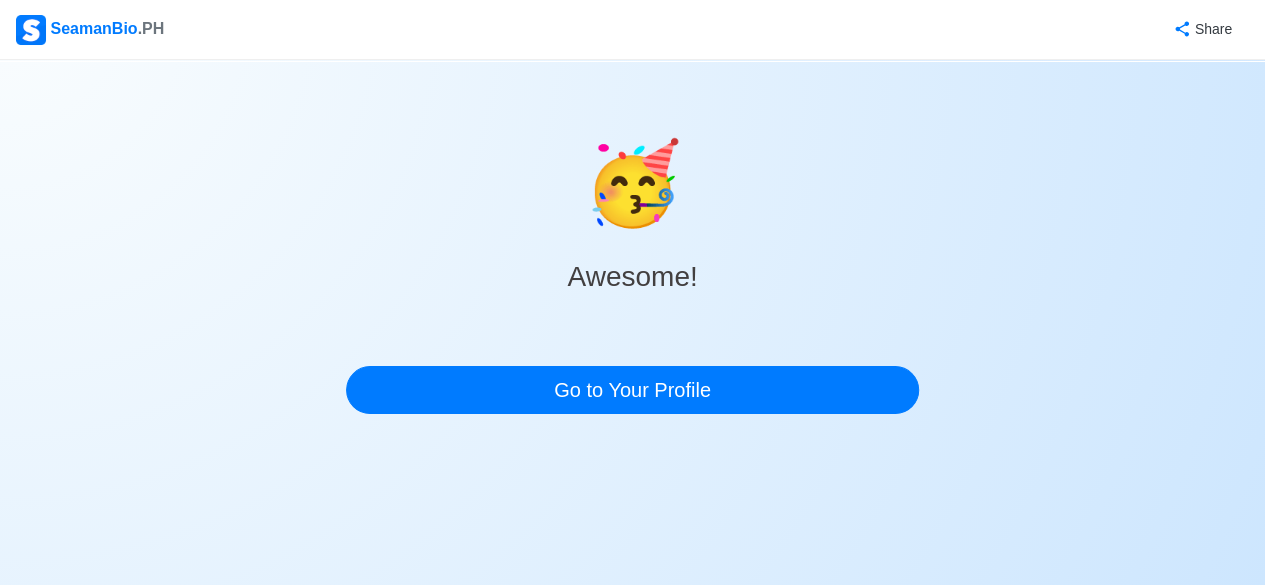 scroll, scrollTop: 0, scrollLeft: 0, axis: both 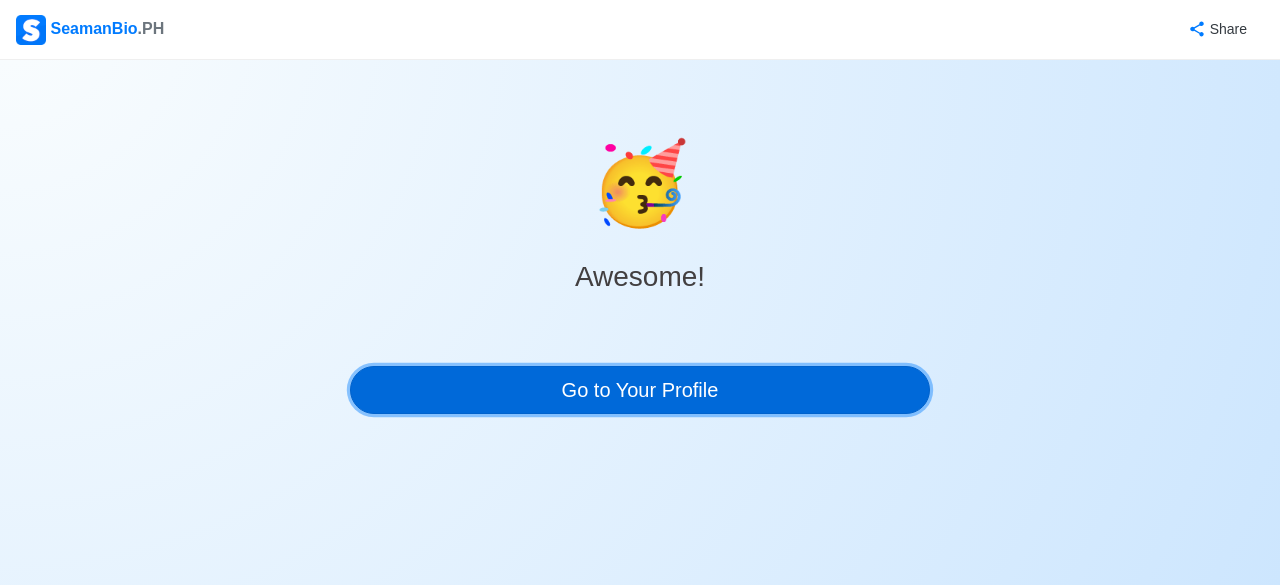 click on "Go to Your Profile" at bounding box center (640, 390) 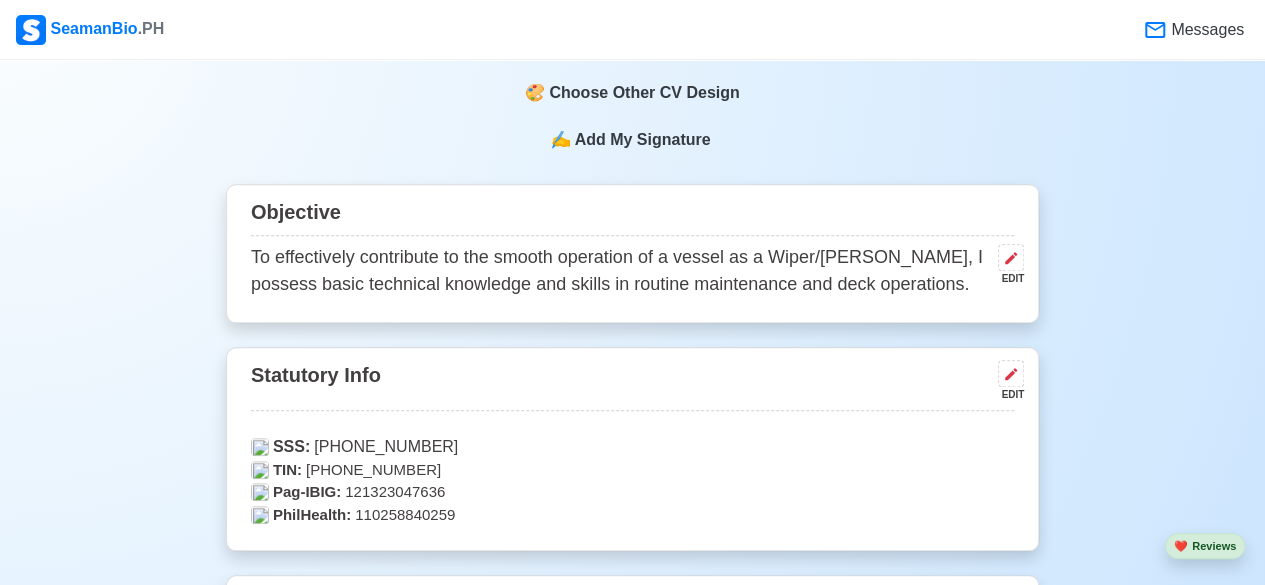 scroll, scrollTop: 750, scrollLeft: 0, axis: vertical 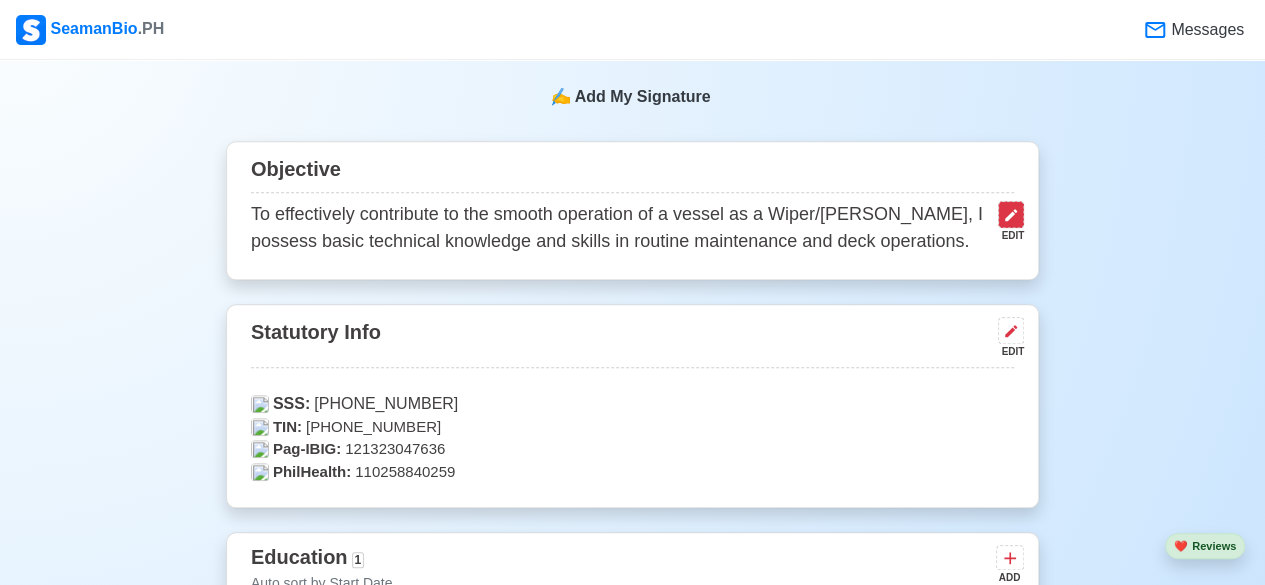 click 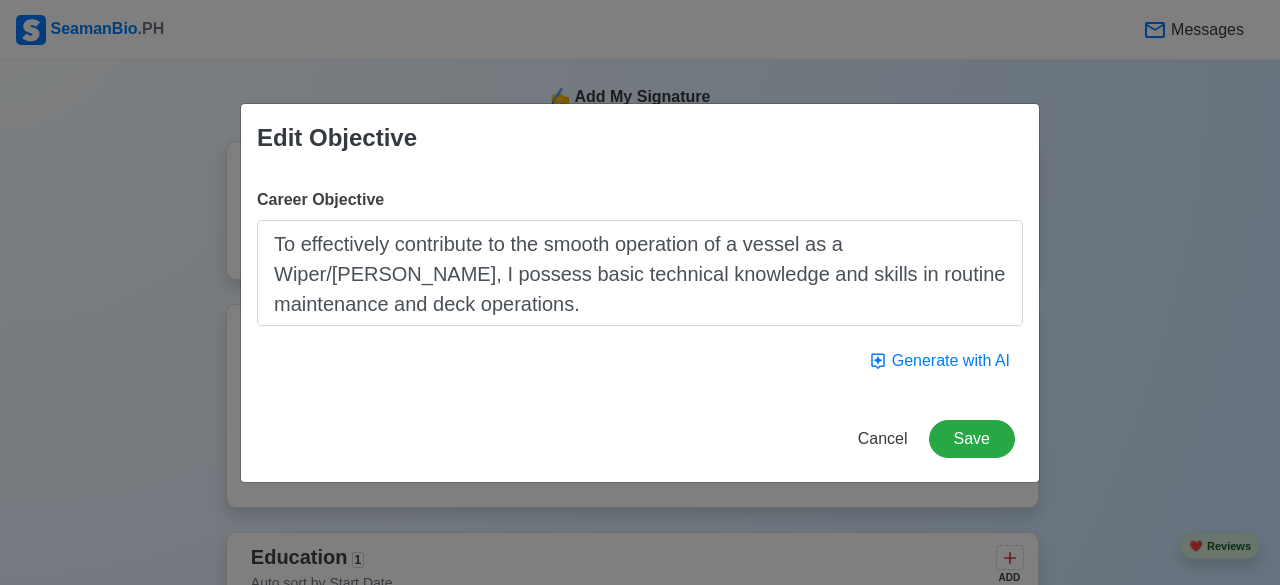 click on "To effectively contribute to the smooth operation of a vessel as a Wiper/Messman, I possess basic technical knowledge and skills in routine maintenance and deck operations." at bounding box center [640, 273] 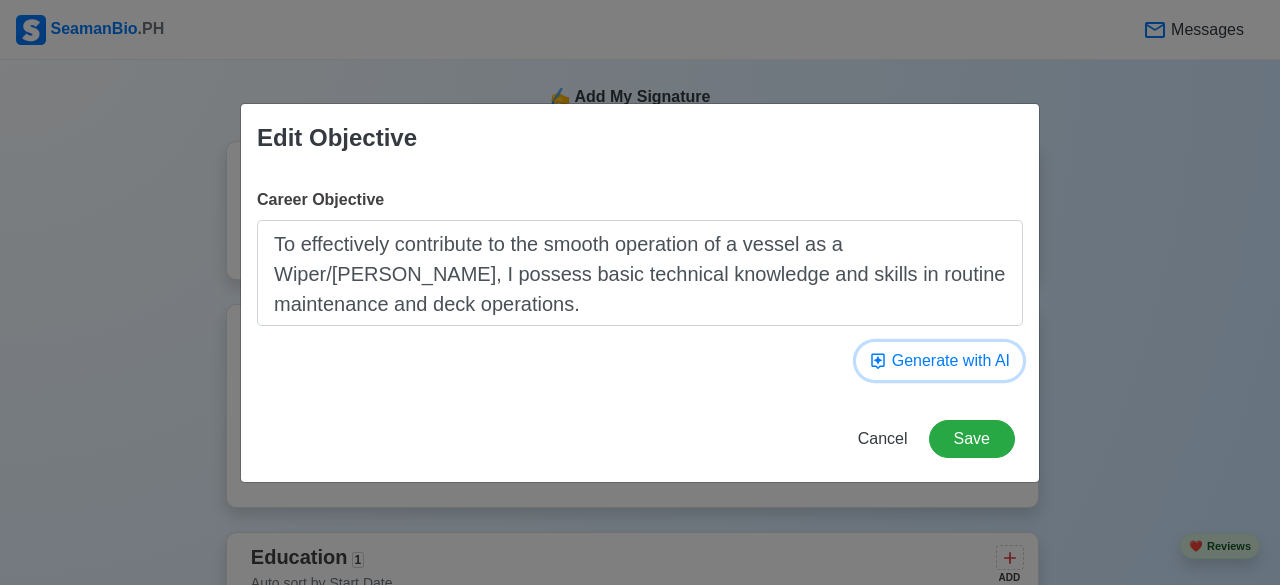 click on "Generate with AI" at bounding box center [939, 361] 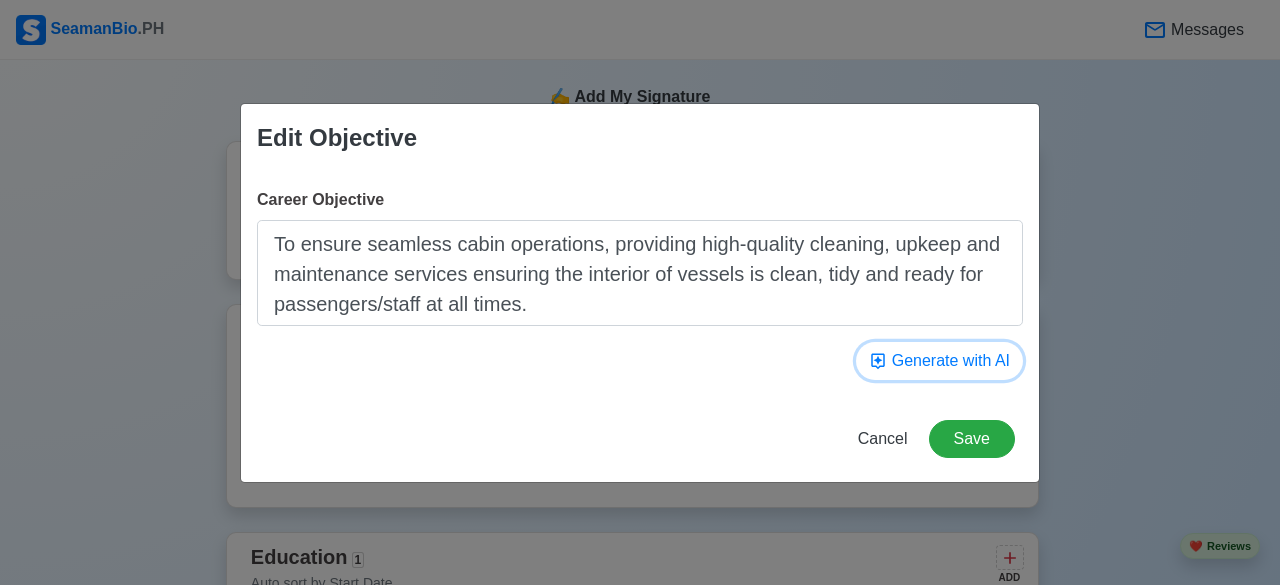 click on "Generate with AI" at bounding box center (939, 361) 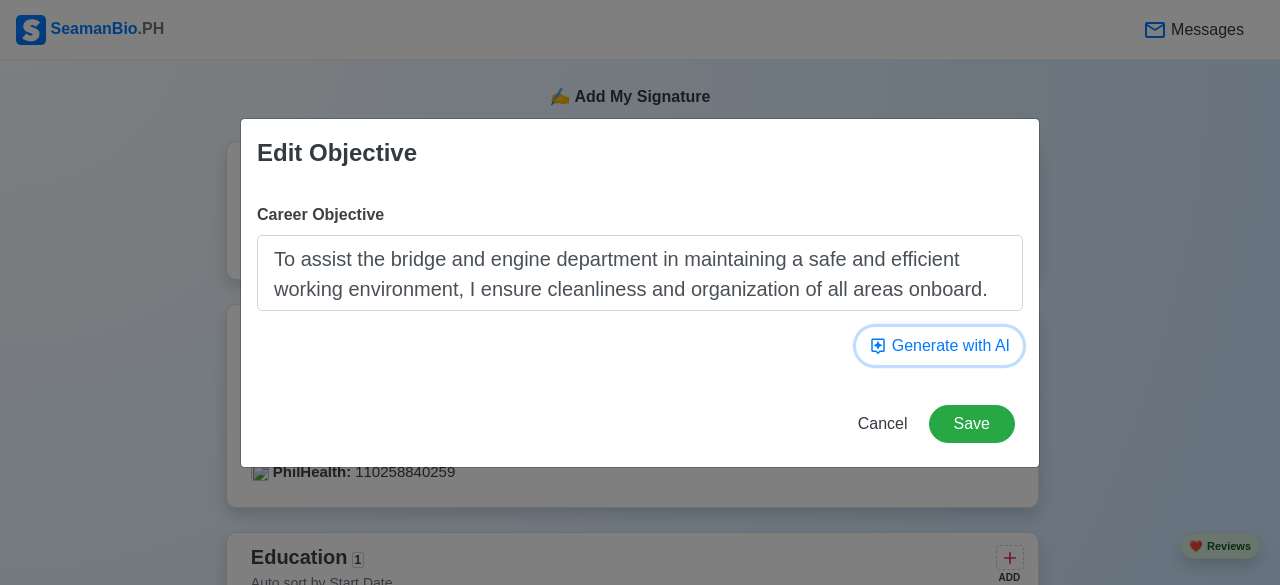 click on "Generate with AI" at bounding box center [939, 346] 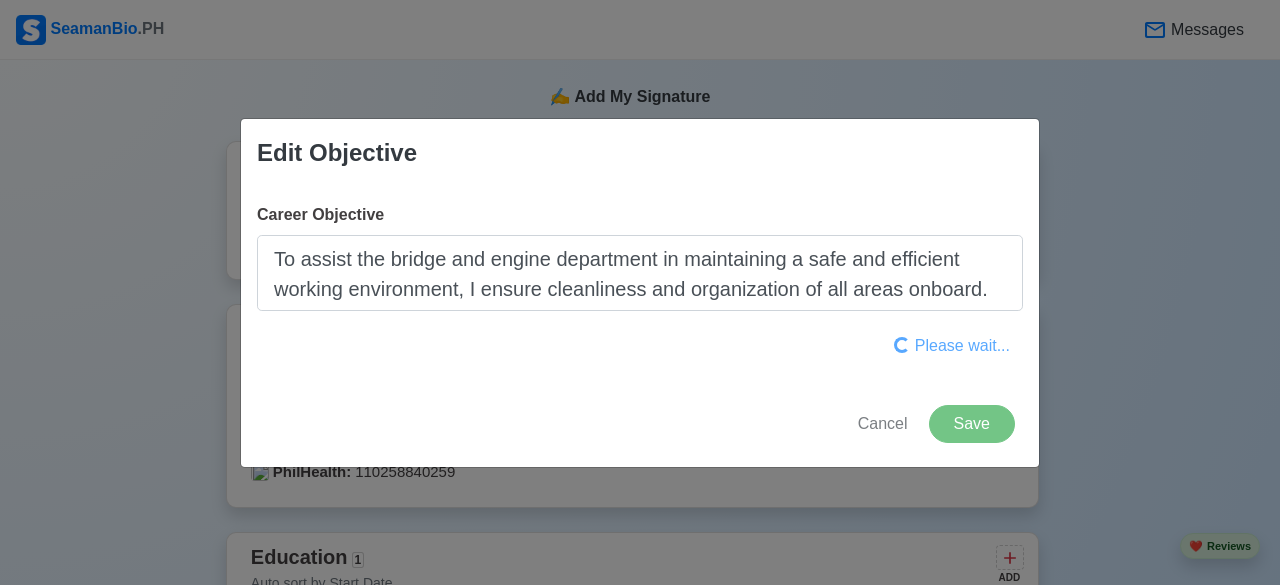 type on "To provide efficient and reliable support to marine crew in a fast-paced environment, utilizing strong organizational and time management skills to maintain high standards of ship safety and cleanliness." 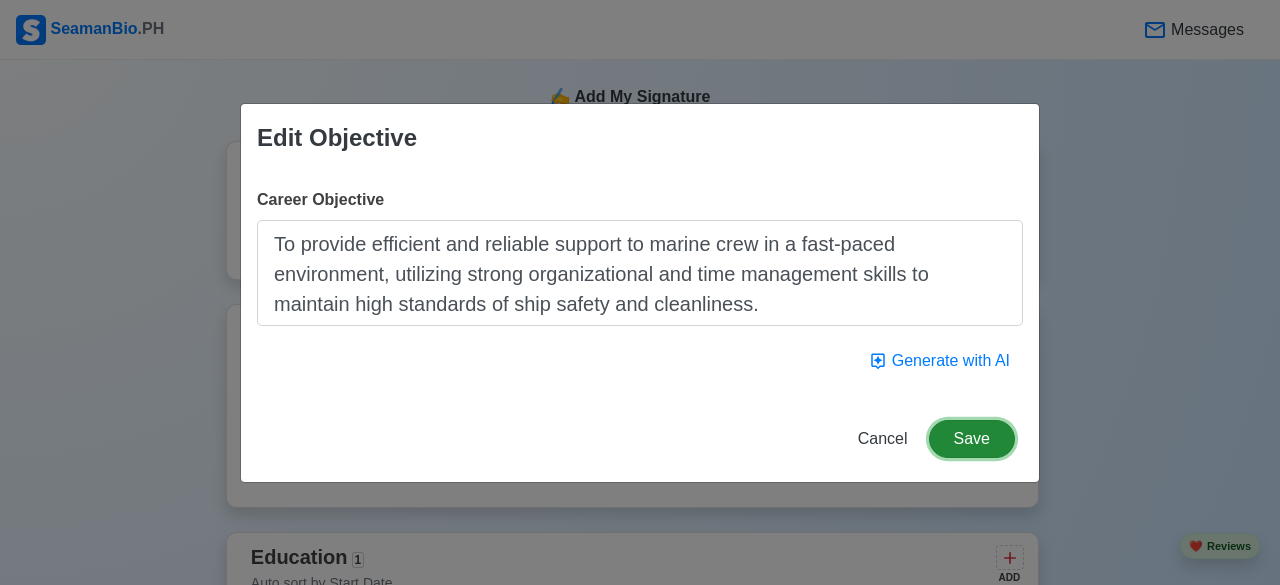 click on "Save" at bounding box center (972, 439) 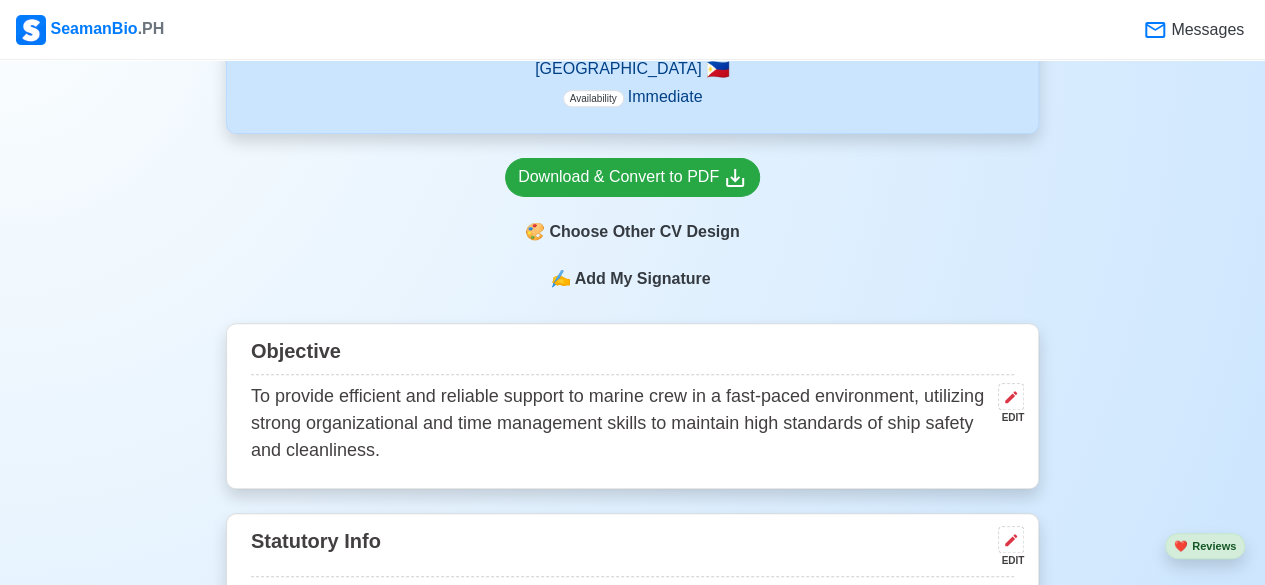 scroll, scrollTop: 518, scrollLeft: 0, axis: vertical 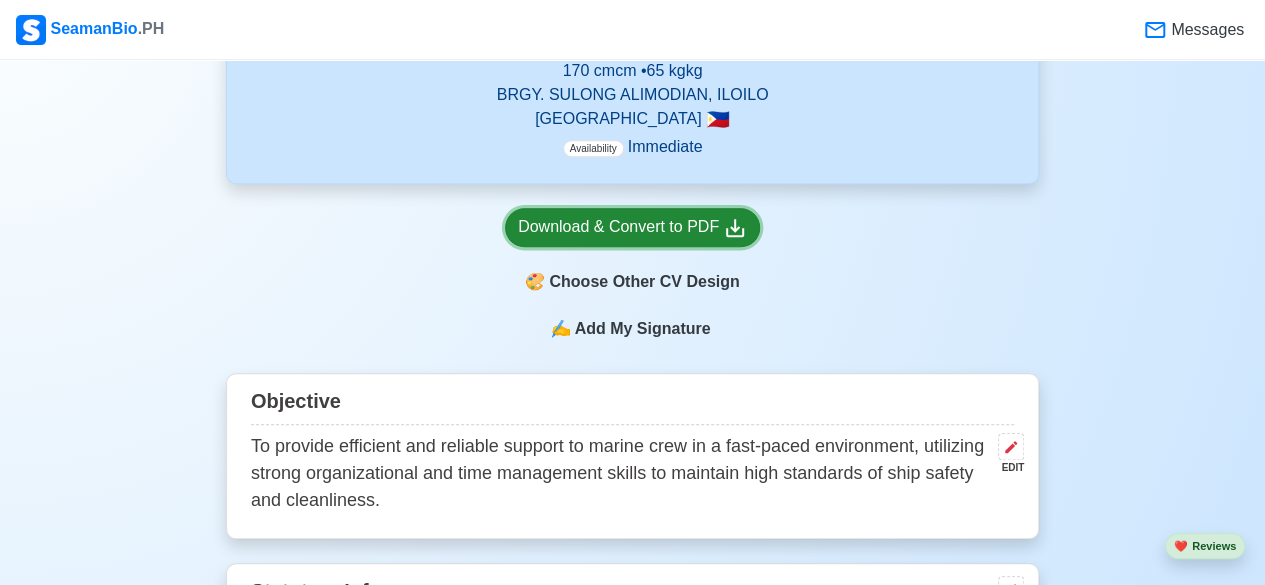click on "Download & Convert to PDF" at bounding box center (632, 227) 